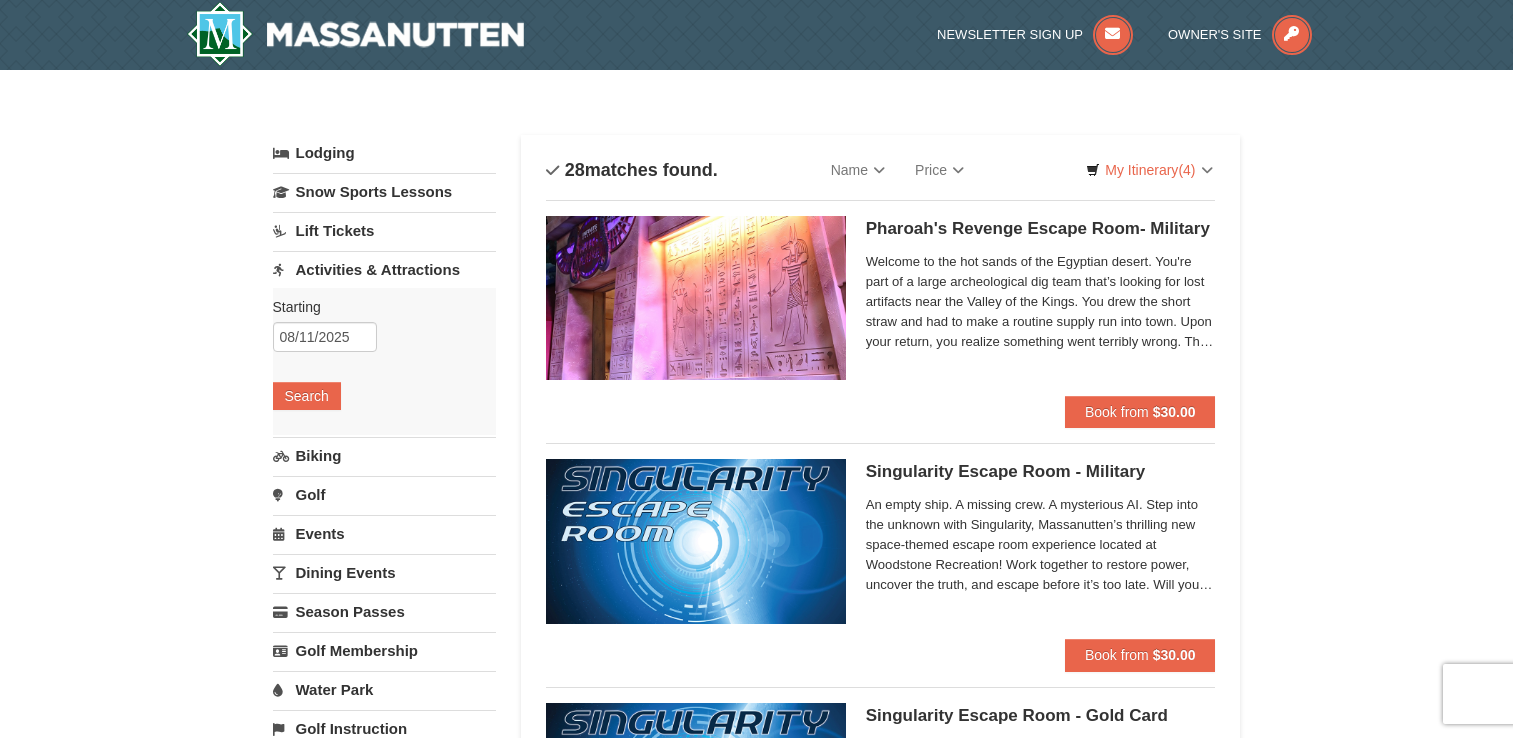 scroll, scrollTop: 0, scrollLeft: 0, axis: both 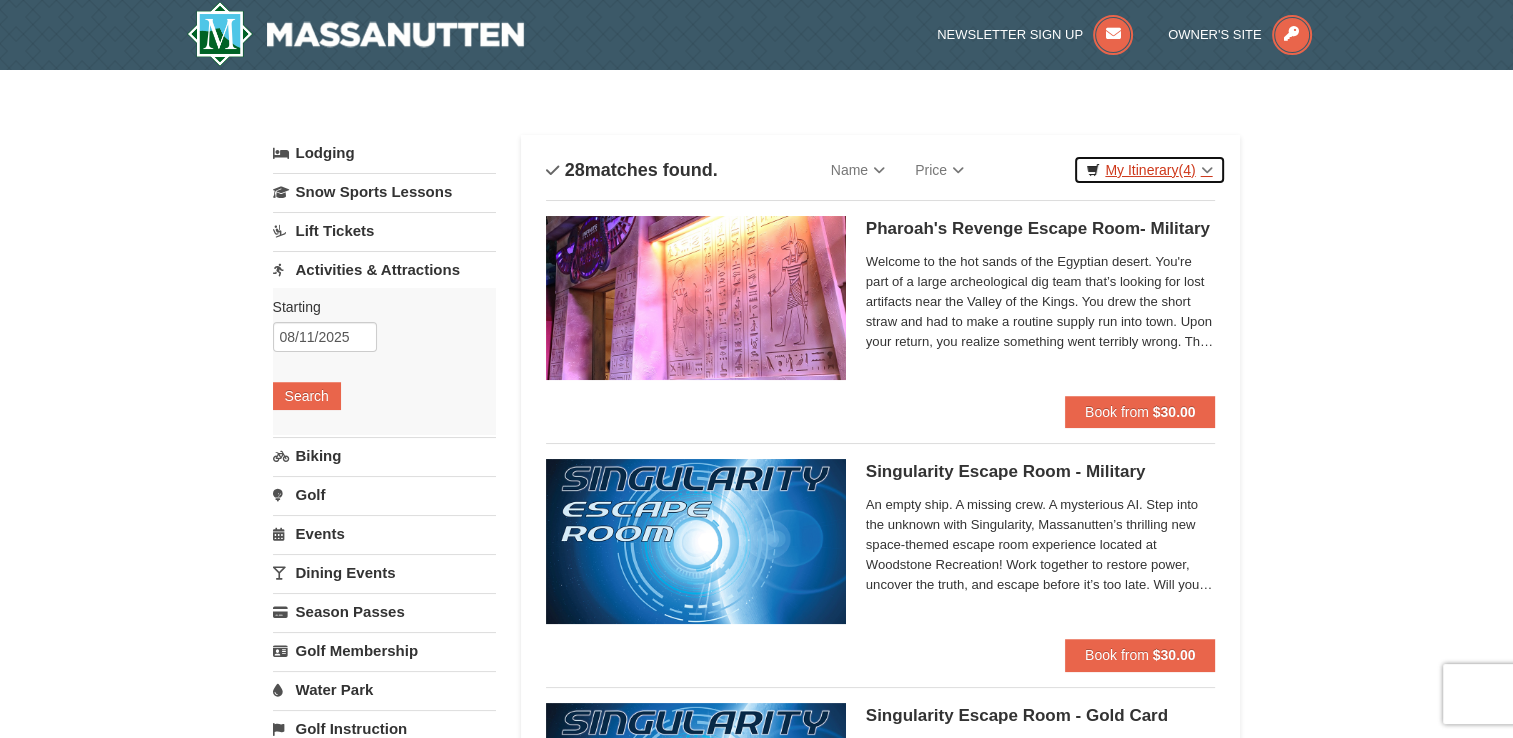 click on "My Itinerary (4)" at bounding box center [1149, 170] 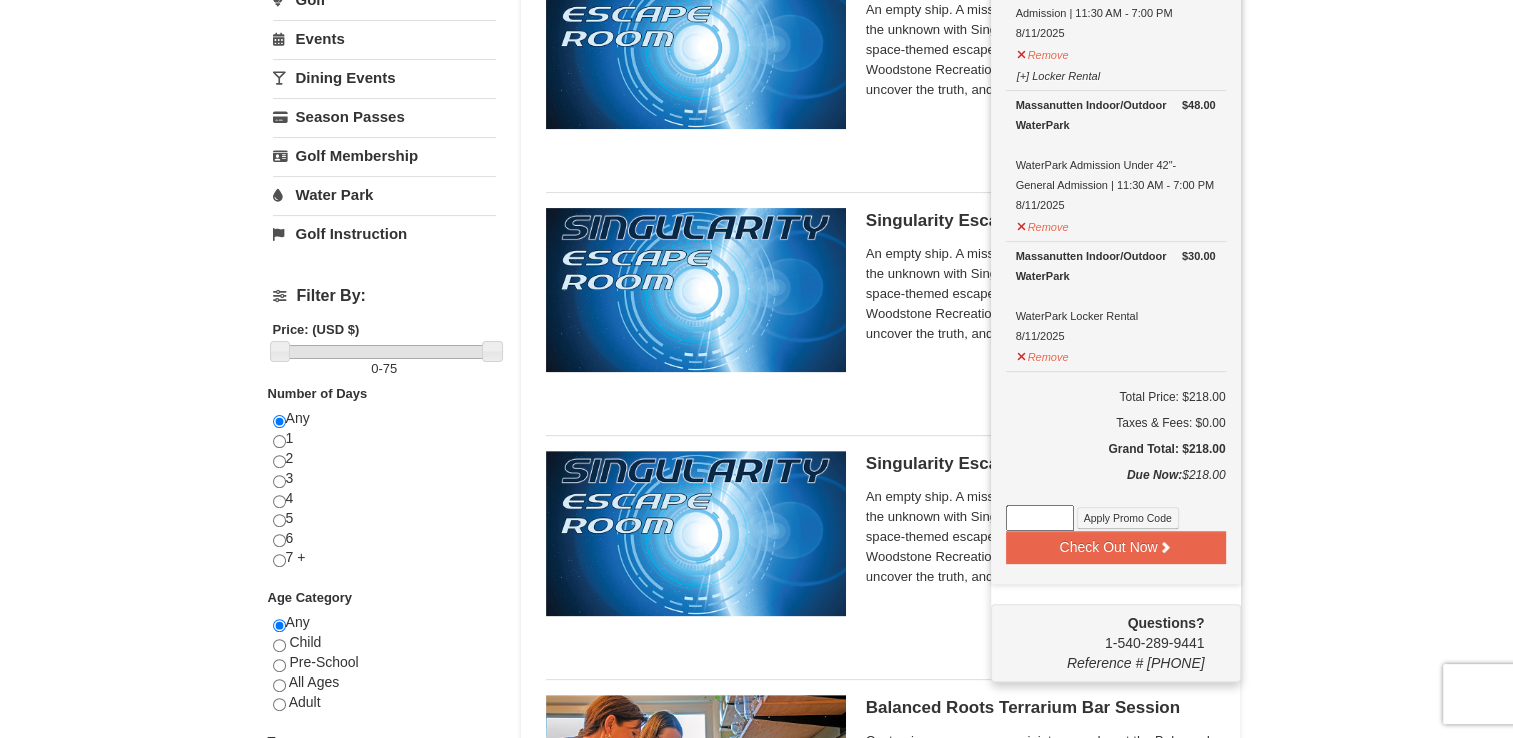 scroll, scrollTop: 600, scrollLeft: 0, axis: vertical 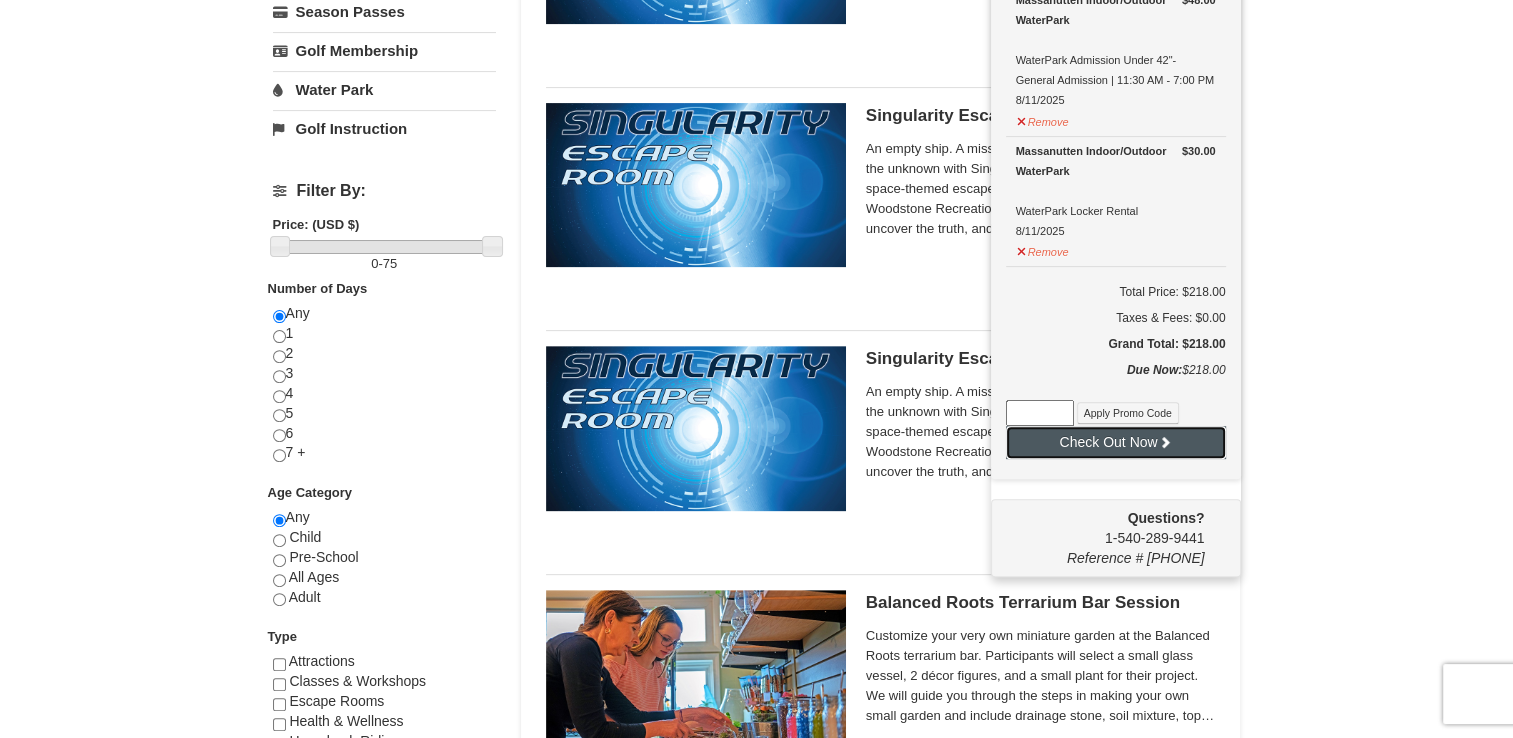 click on "Check Out Now" at bounding box center (1116, 442) 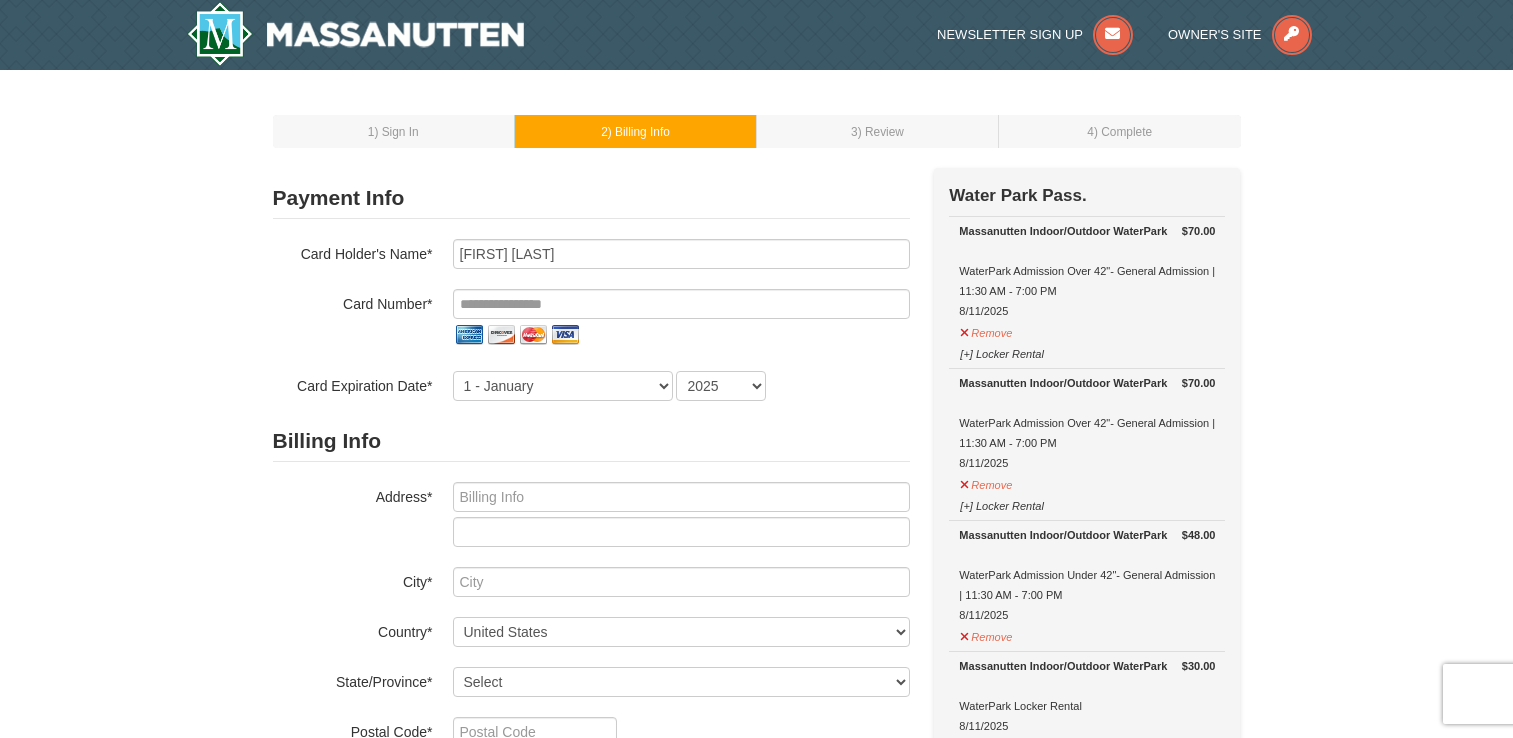 scroll, scrollTop: 0, scrollLeft: 0, axis: both 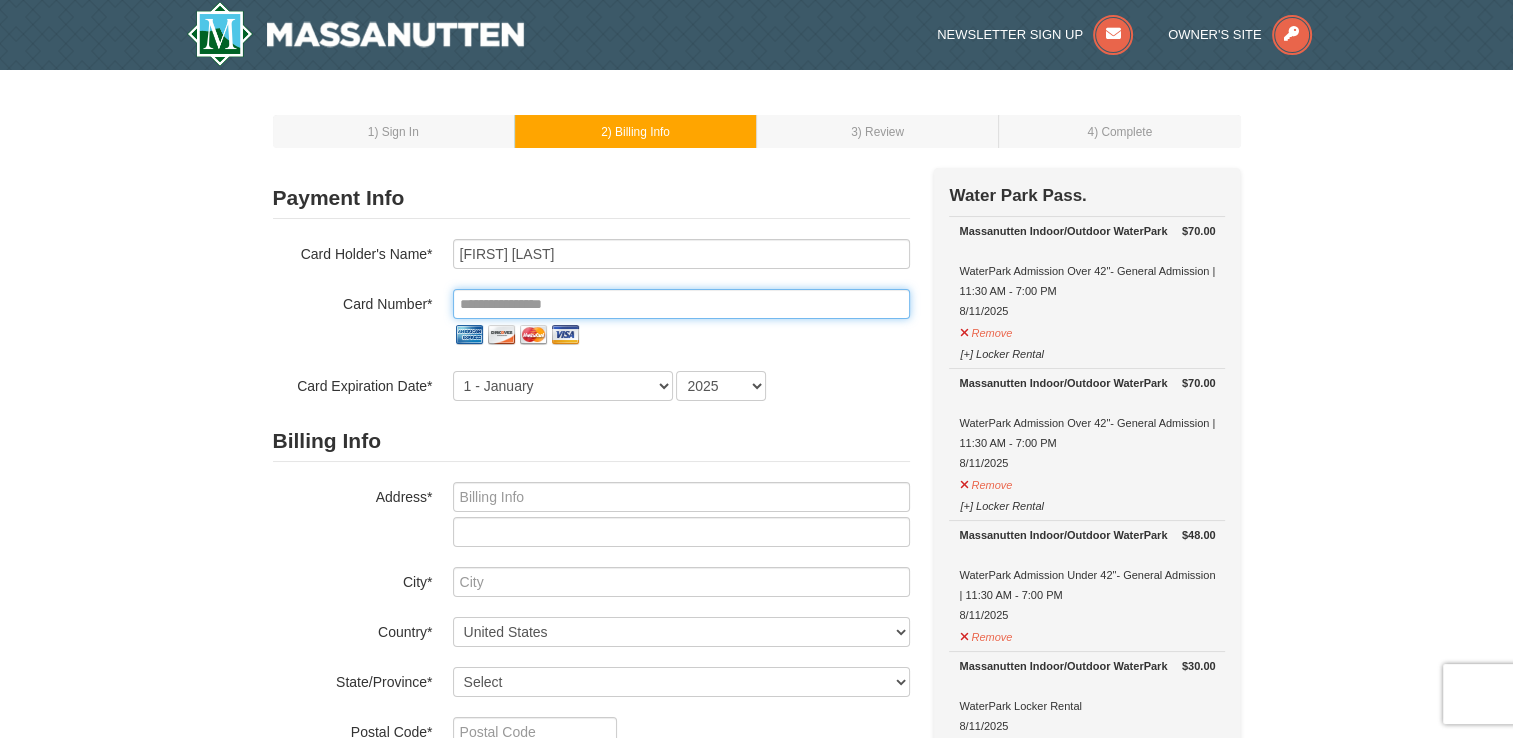 click at bounding box center [681, 304] 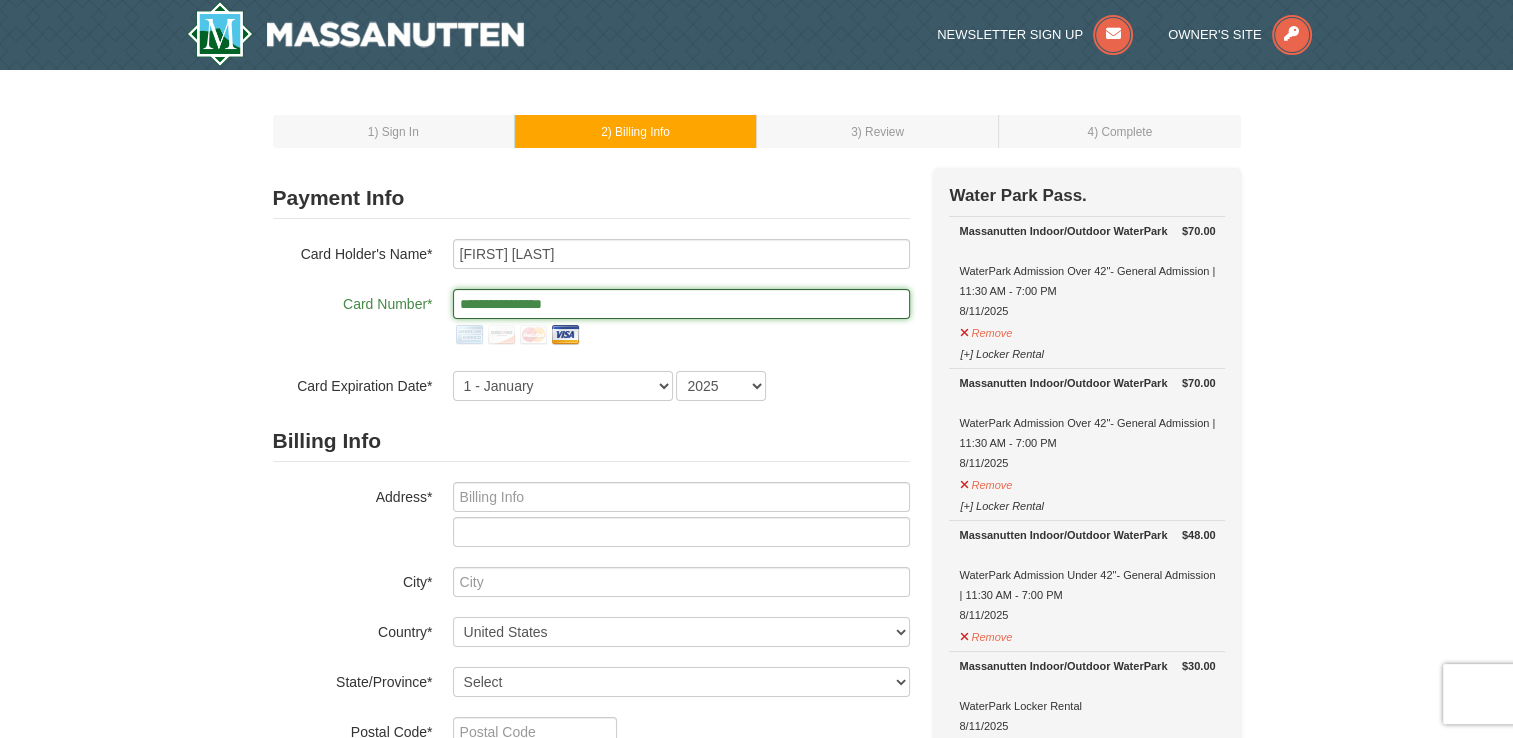 type on "**********" 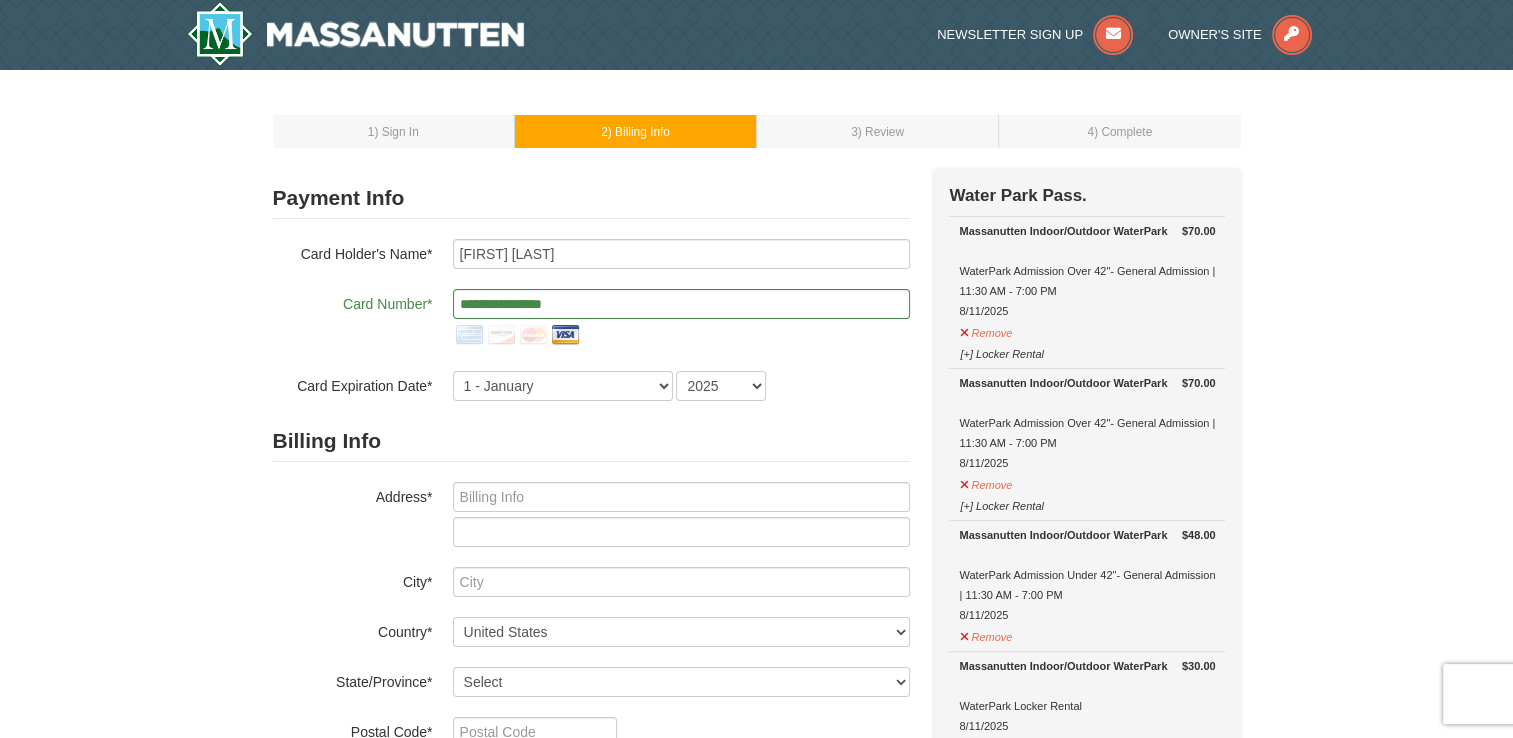 click on "1
) Sign In
2
) Billing Info
3
) Review
) Complete
×" at bounding box center (756, 810) 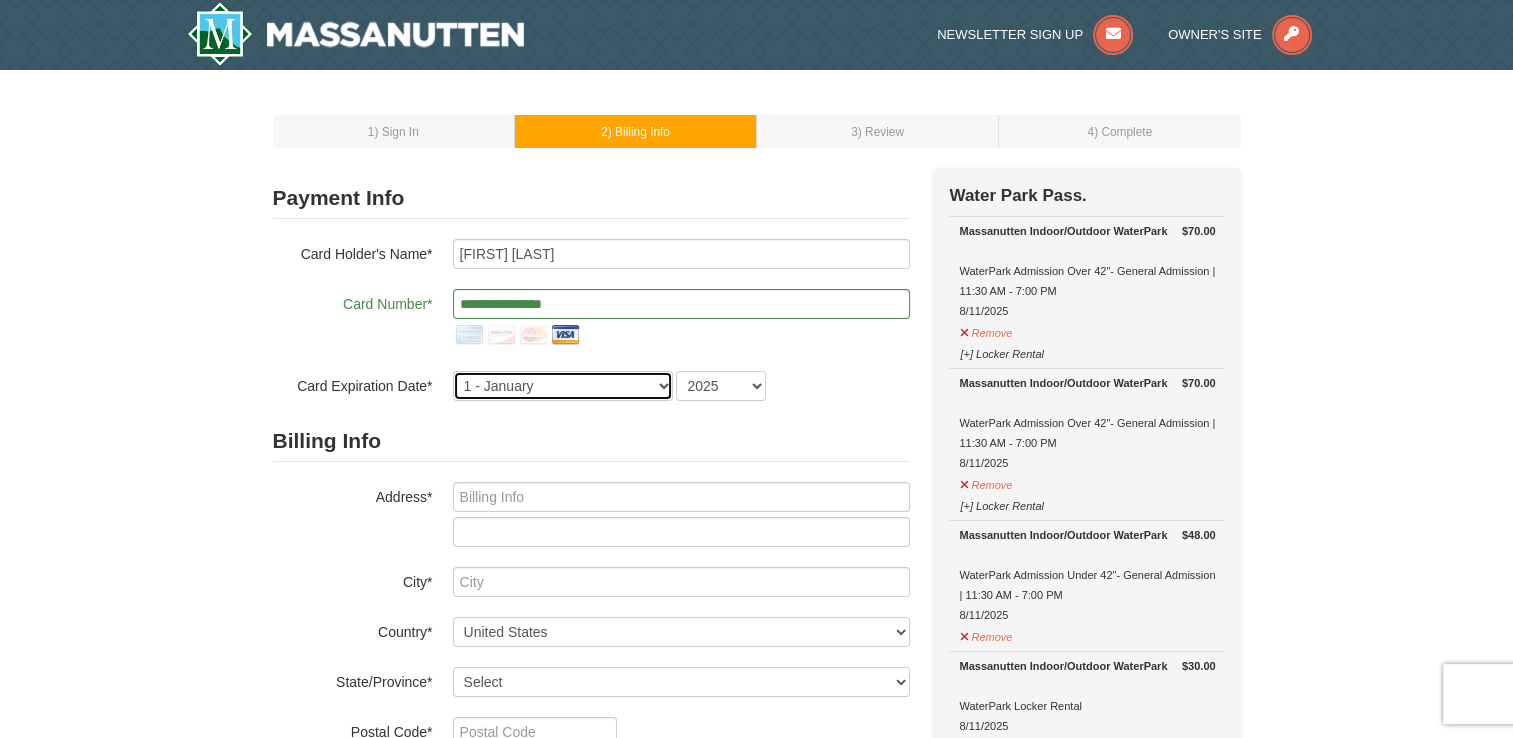 click on "1 - January 2 - February 3 - March 4 - April 5 - May 6 - June 7 - July 8 - August 9 - September 10 - October 11 - November 12 - December" at bounding box center (563, 386) 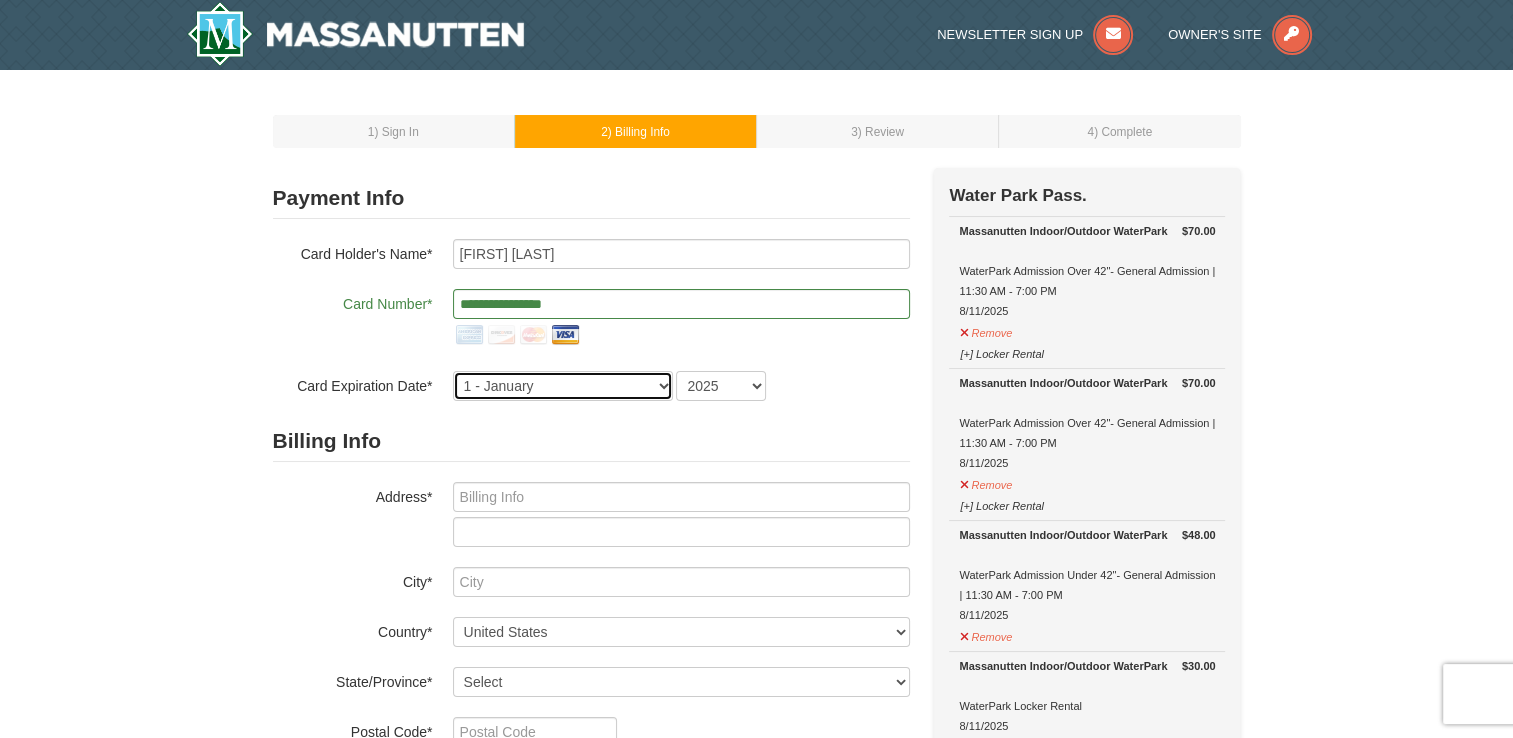 select on "2" 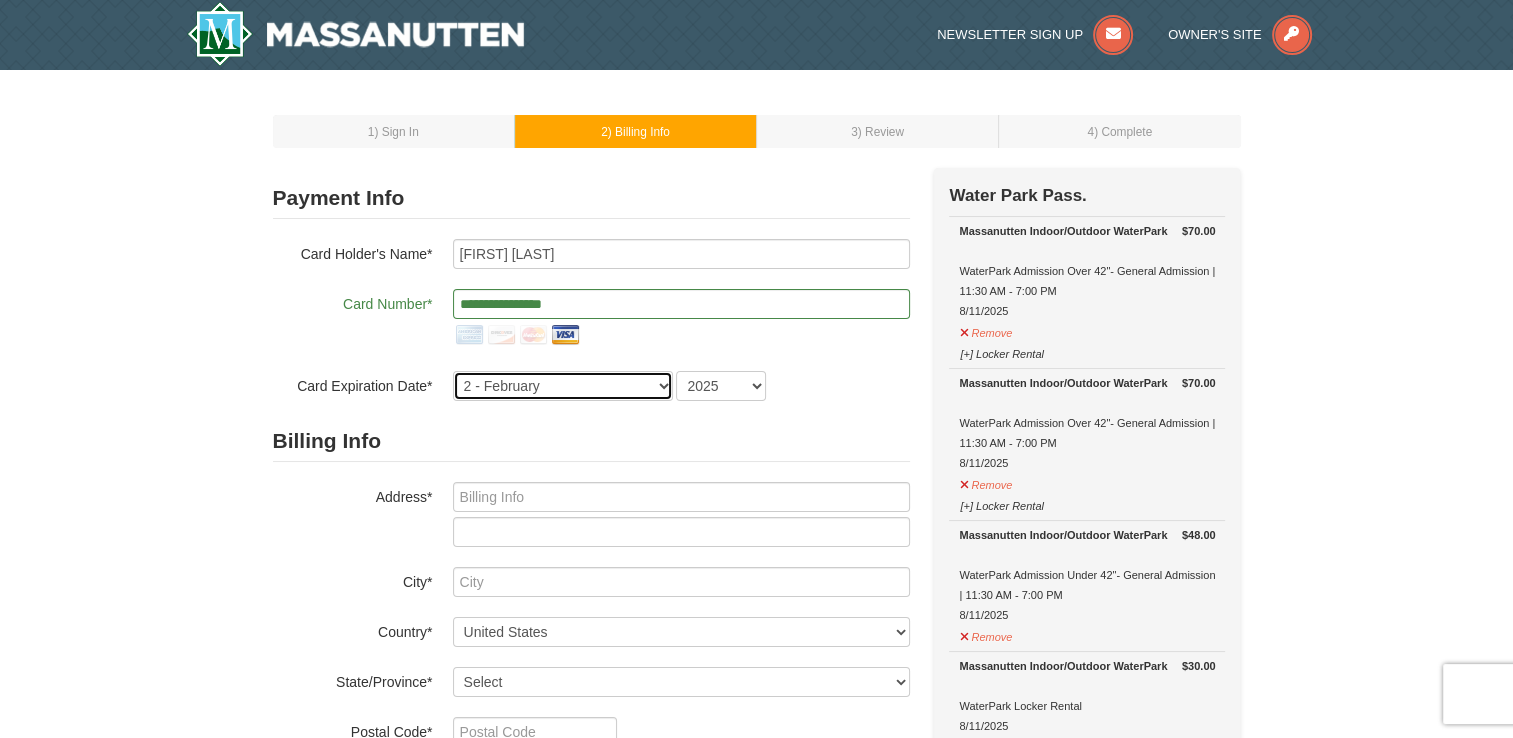 click on "1 - January 2 - February 3 - March 4 - April 5 - May 6 - June 7 - July 8 - August 9 - September 10 - October 11 - November 12 - December" at bounding box center (563, 386) 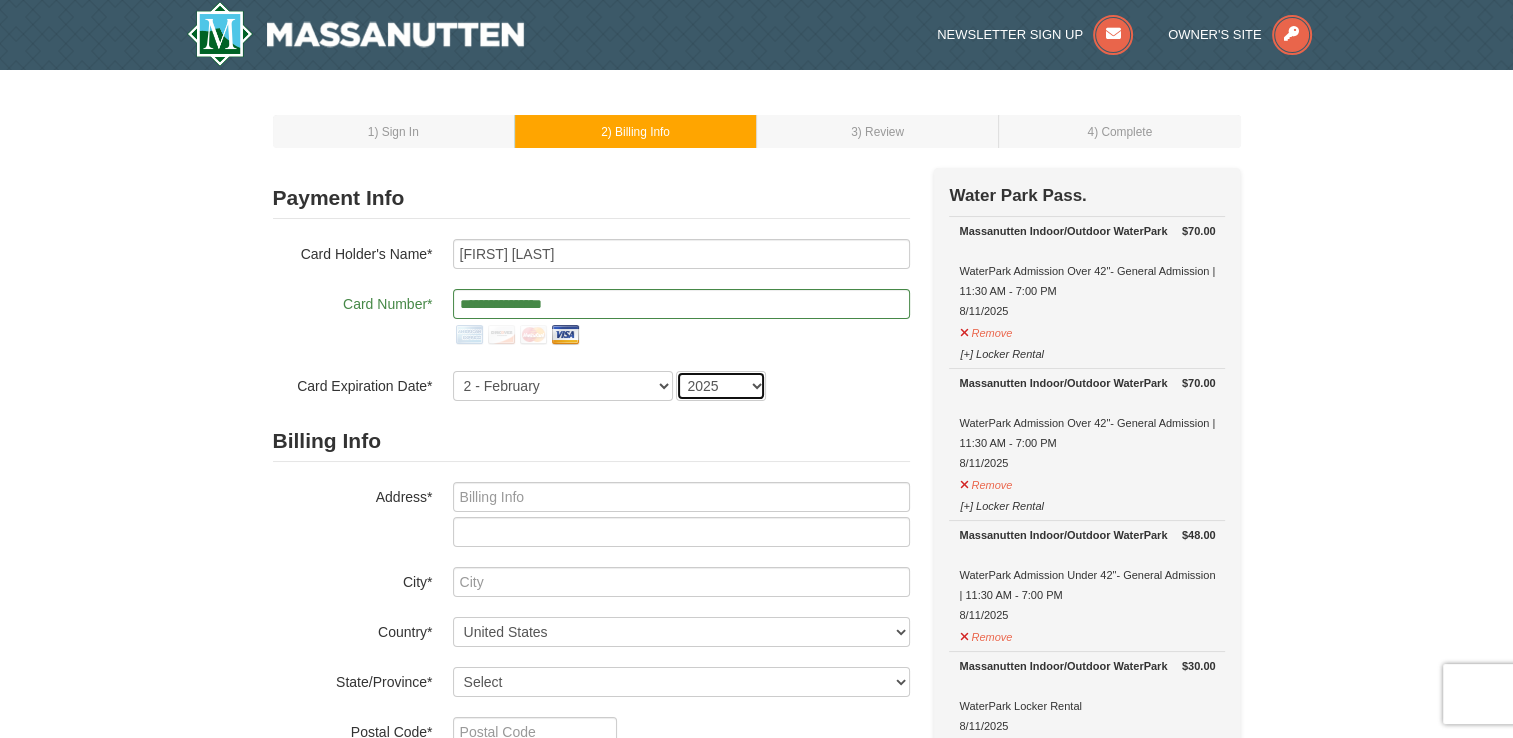 click on "2025 2026 2027 2028 2029 2030 2031 2032 2033 2034" at bounding box center [721, 386] 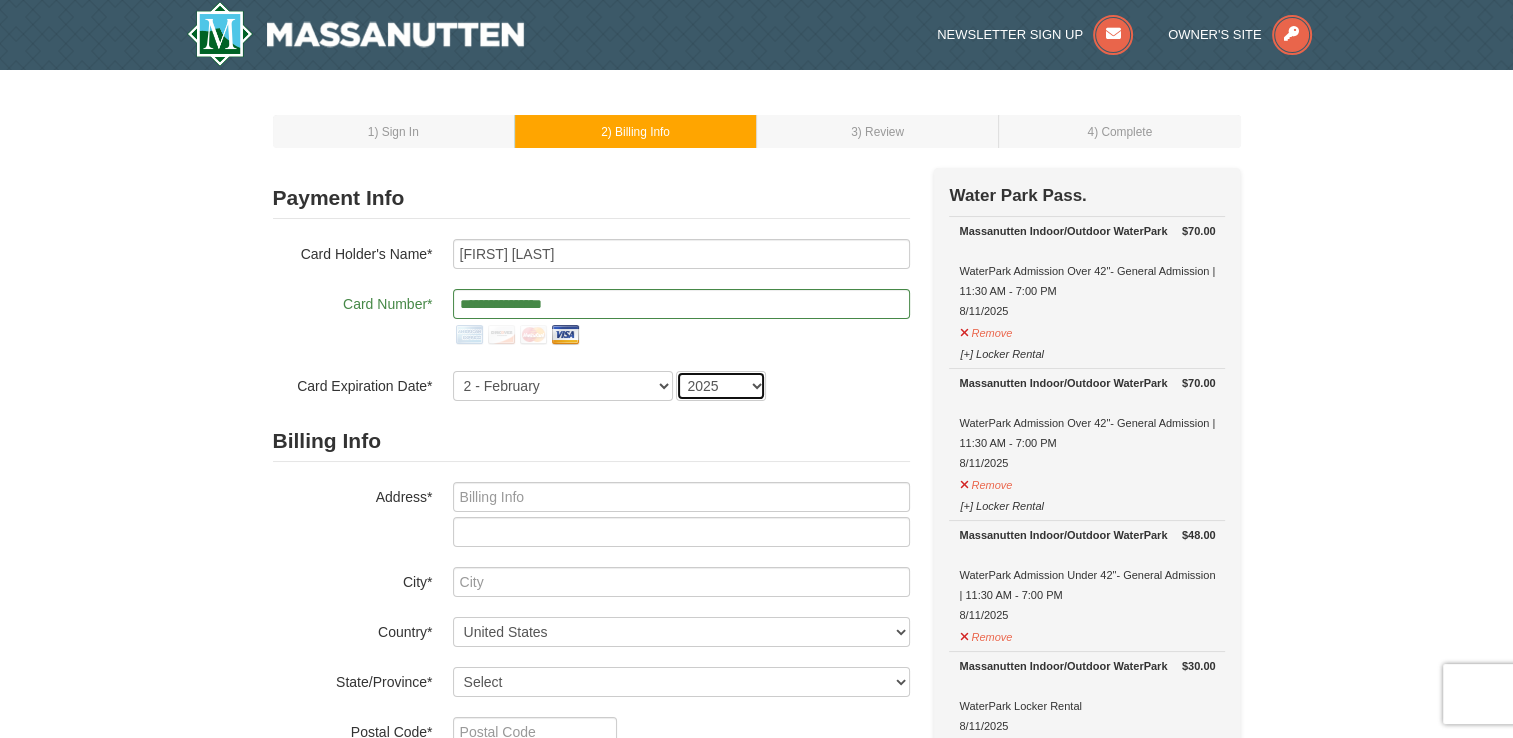 select on "2030" 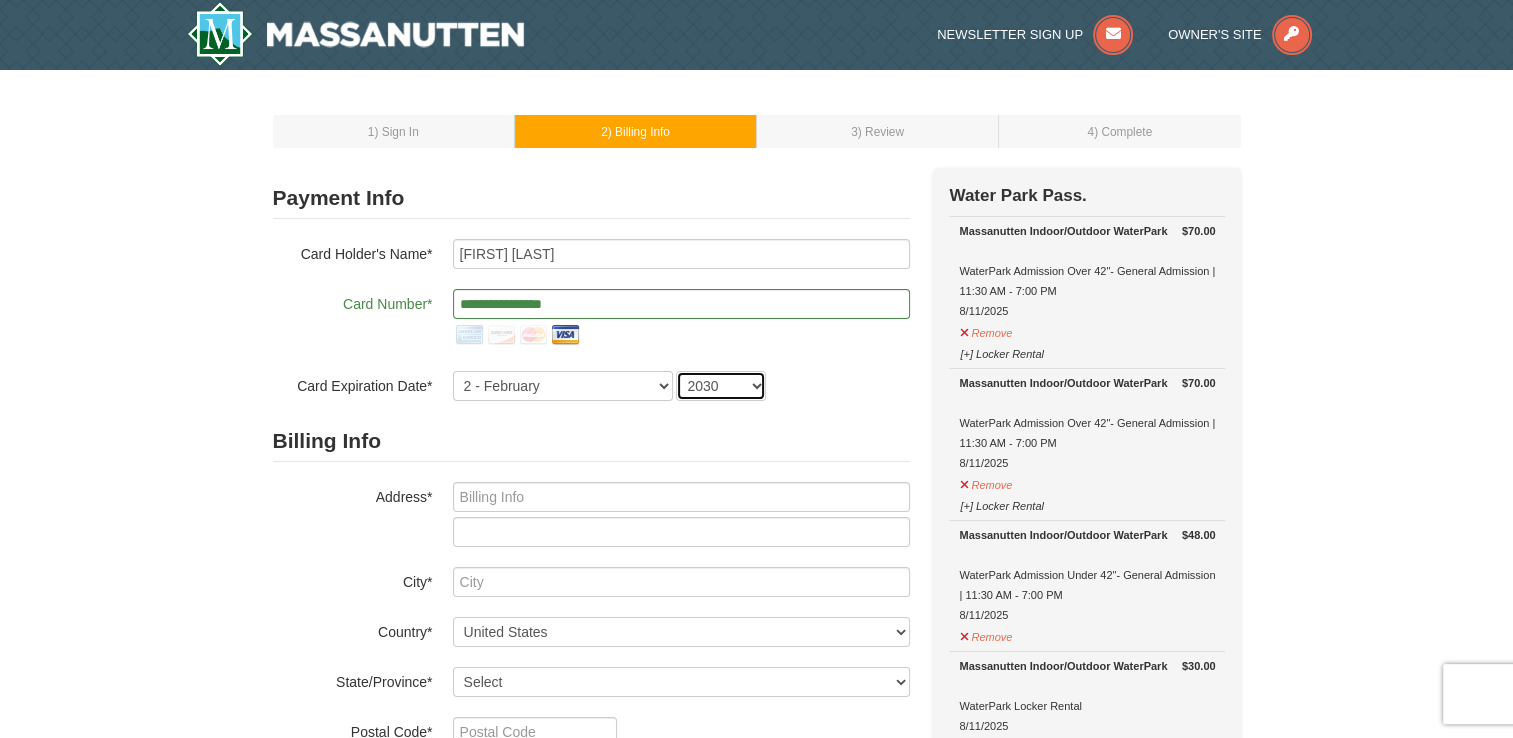click on "2025 2026 2027 2028 2029 2030 2031 2032 2033 2034" at bounding box center (721, 386) 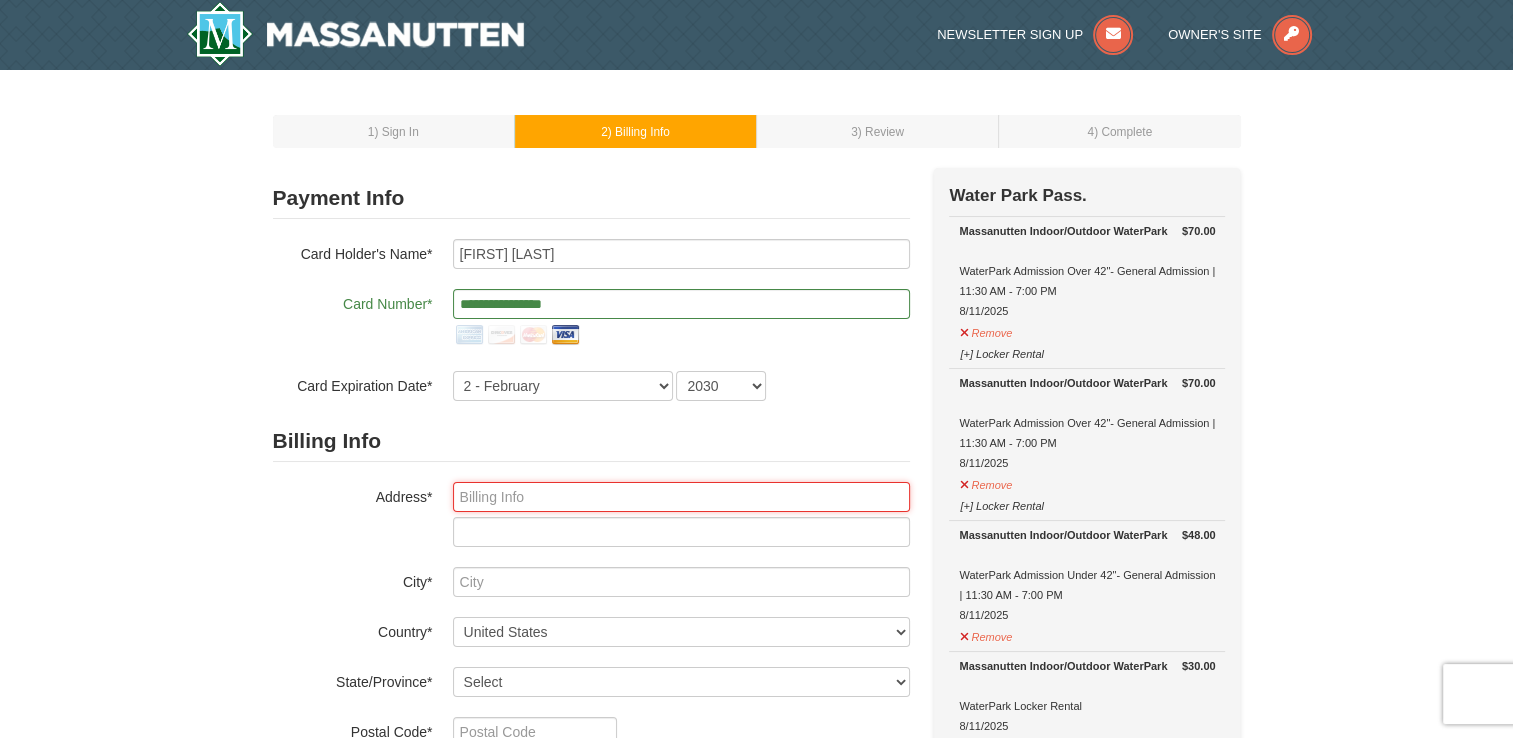 click at bounding box center (681, 497) 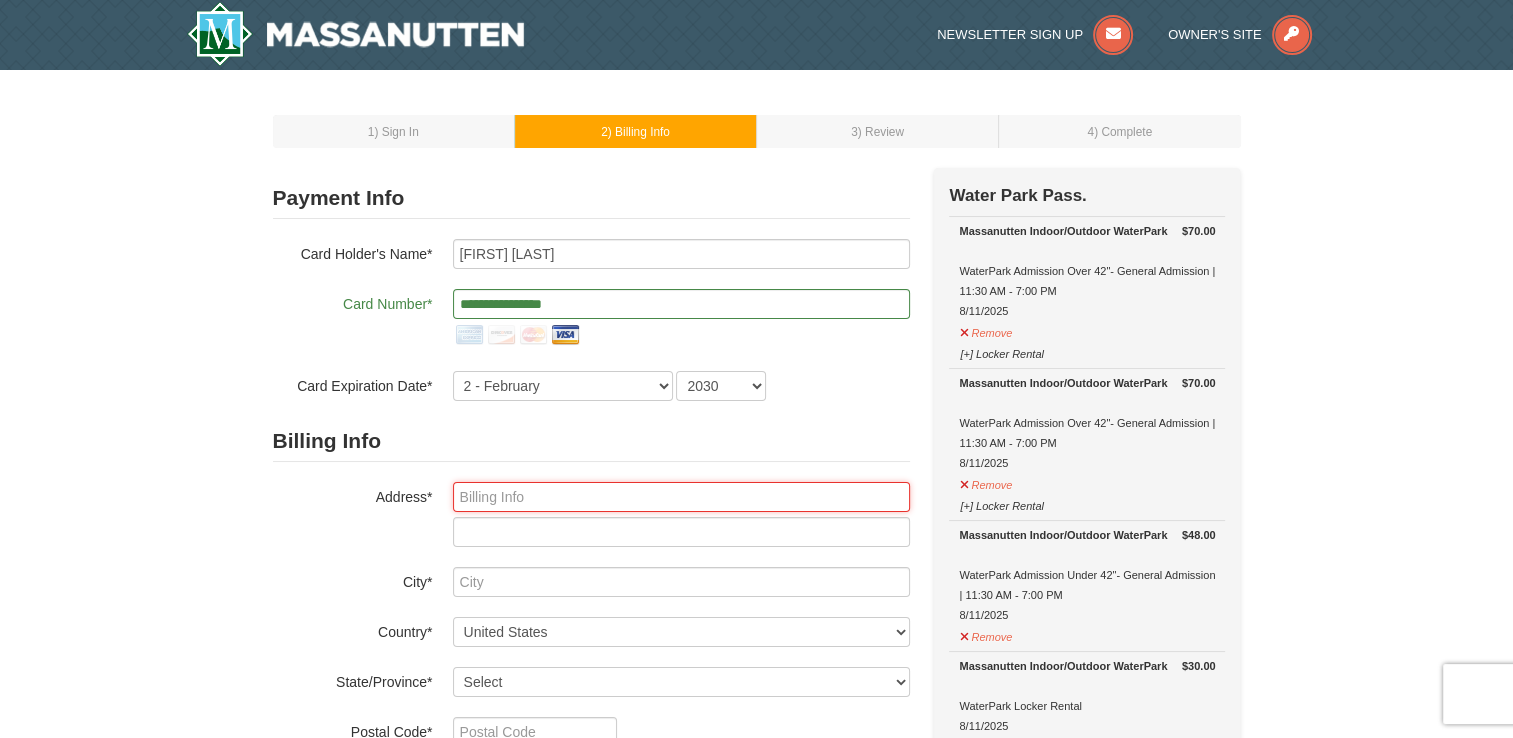 type on "502 Virginia Ave." 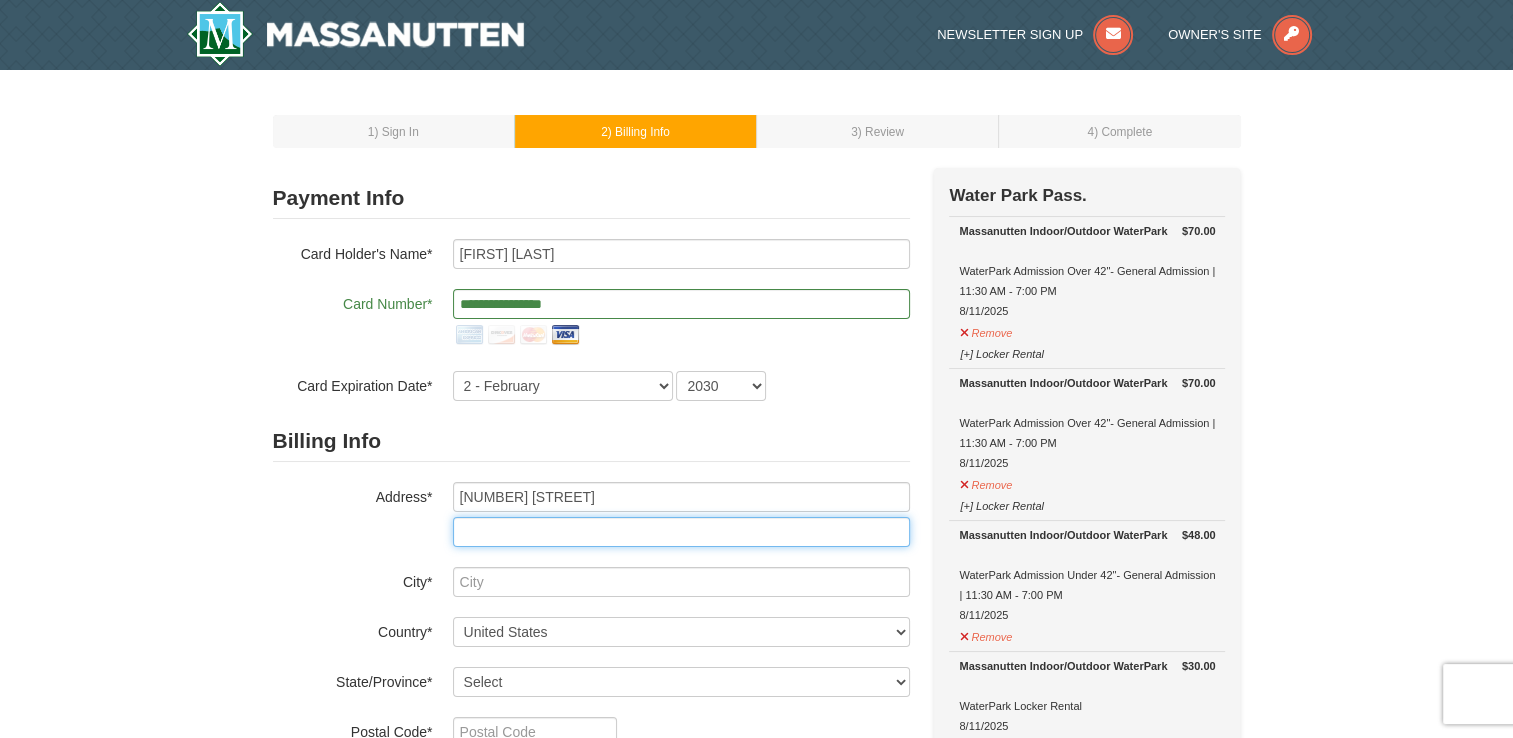 type on "apartment 1" 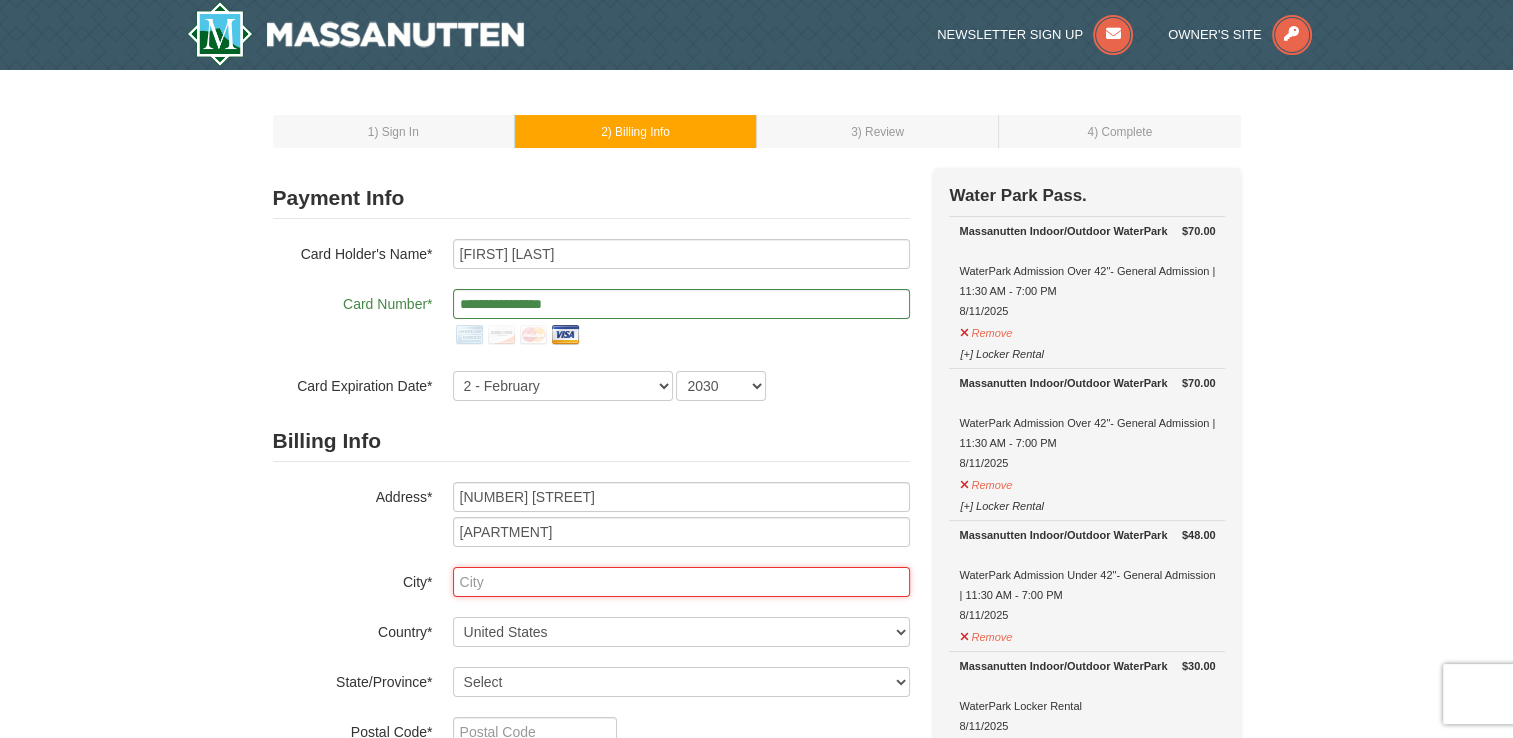 type on "Front Royal" 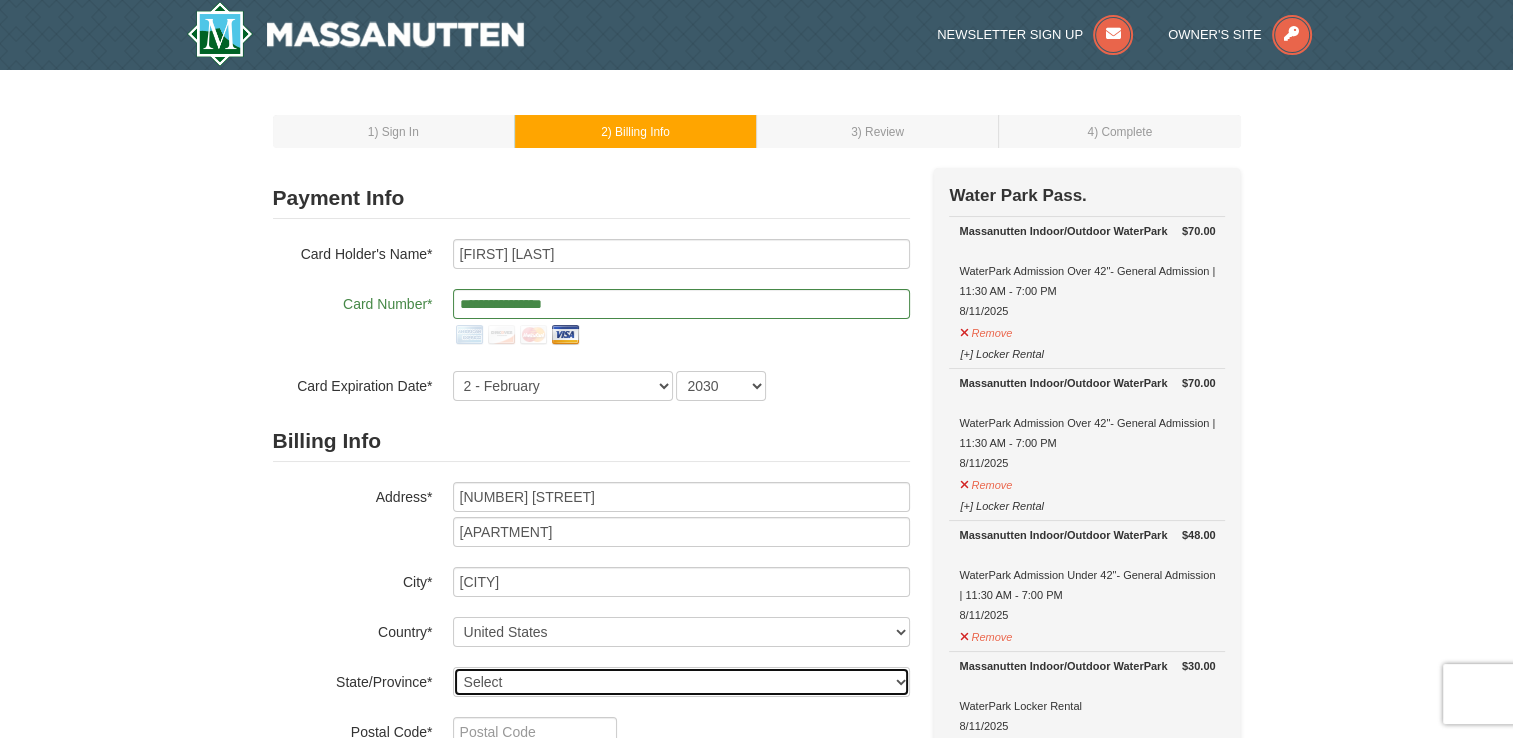 select on "VA" 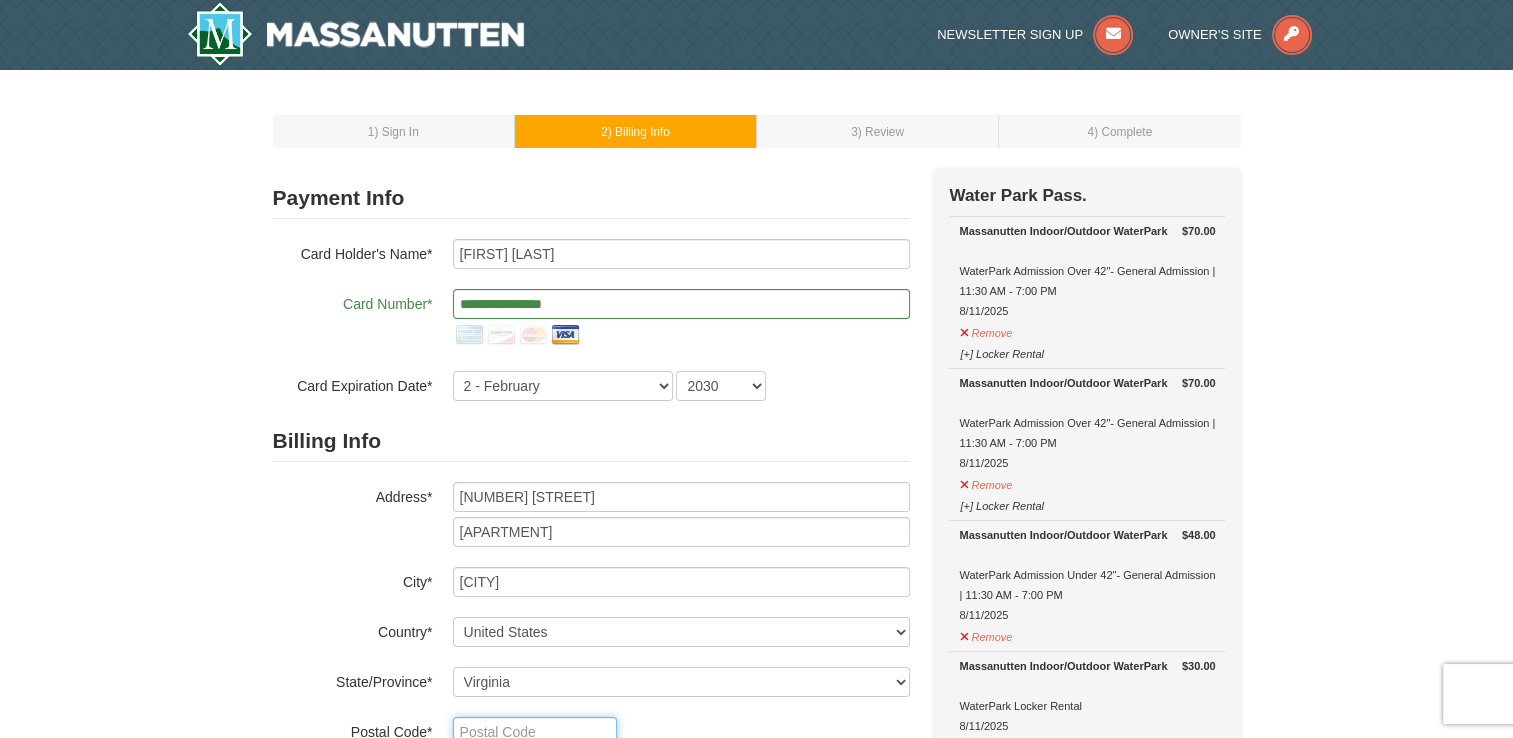 type on "22630" 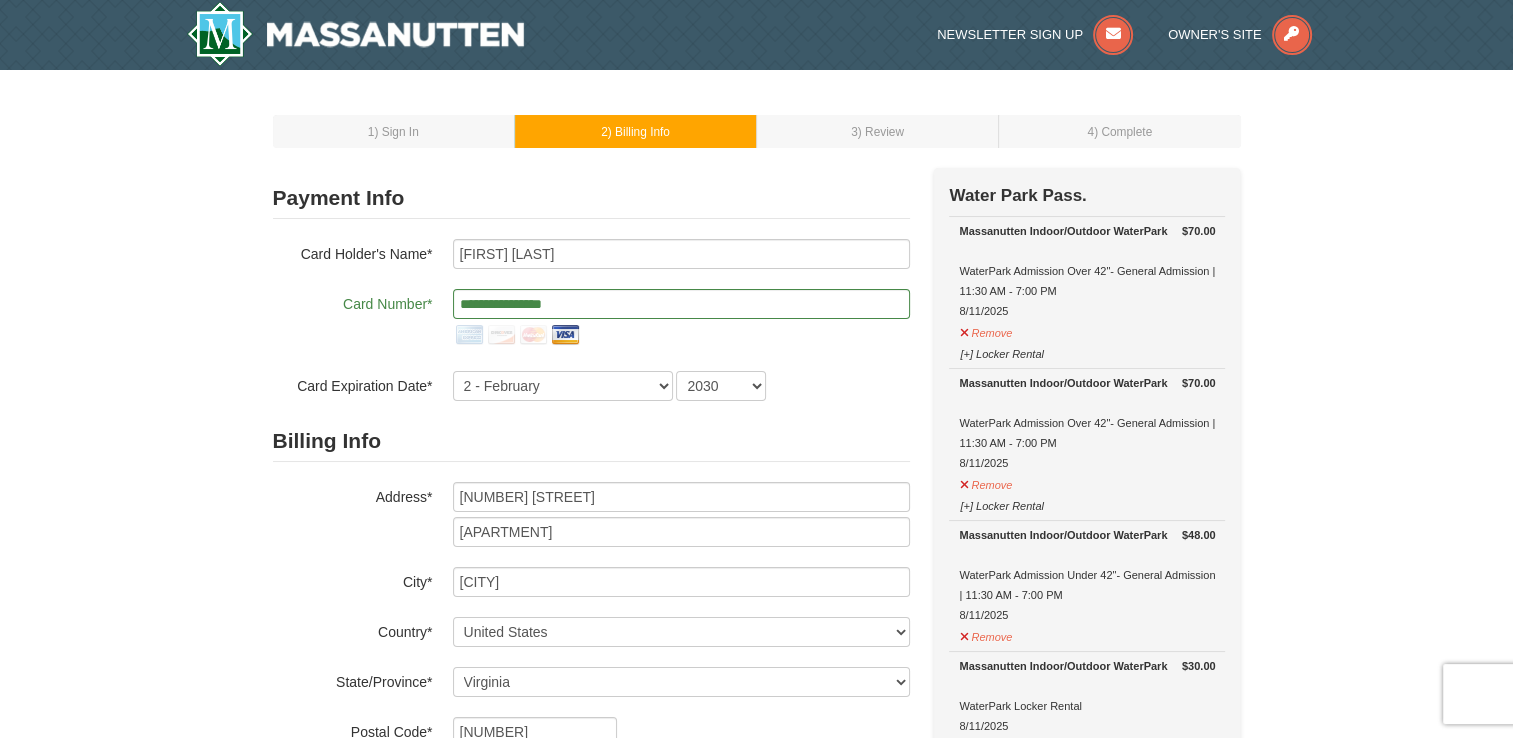 type on "540" 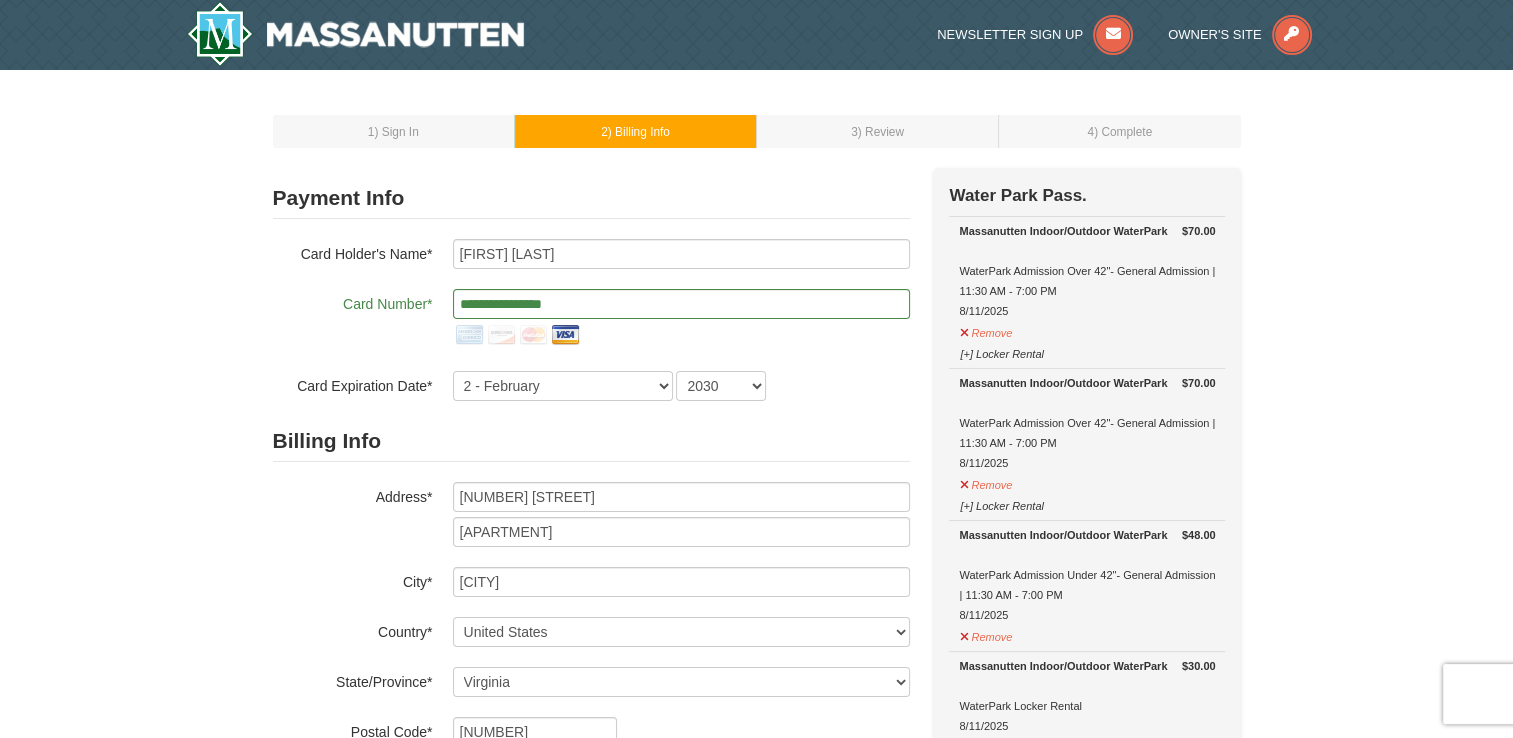 type on "9748" 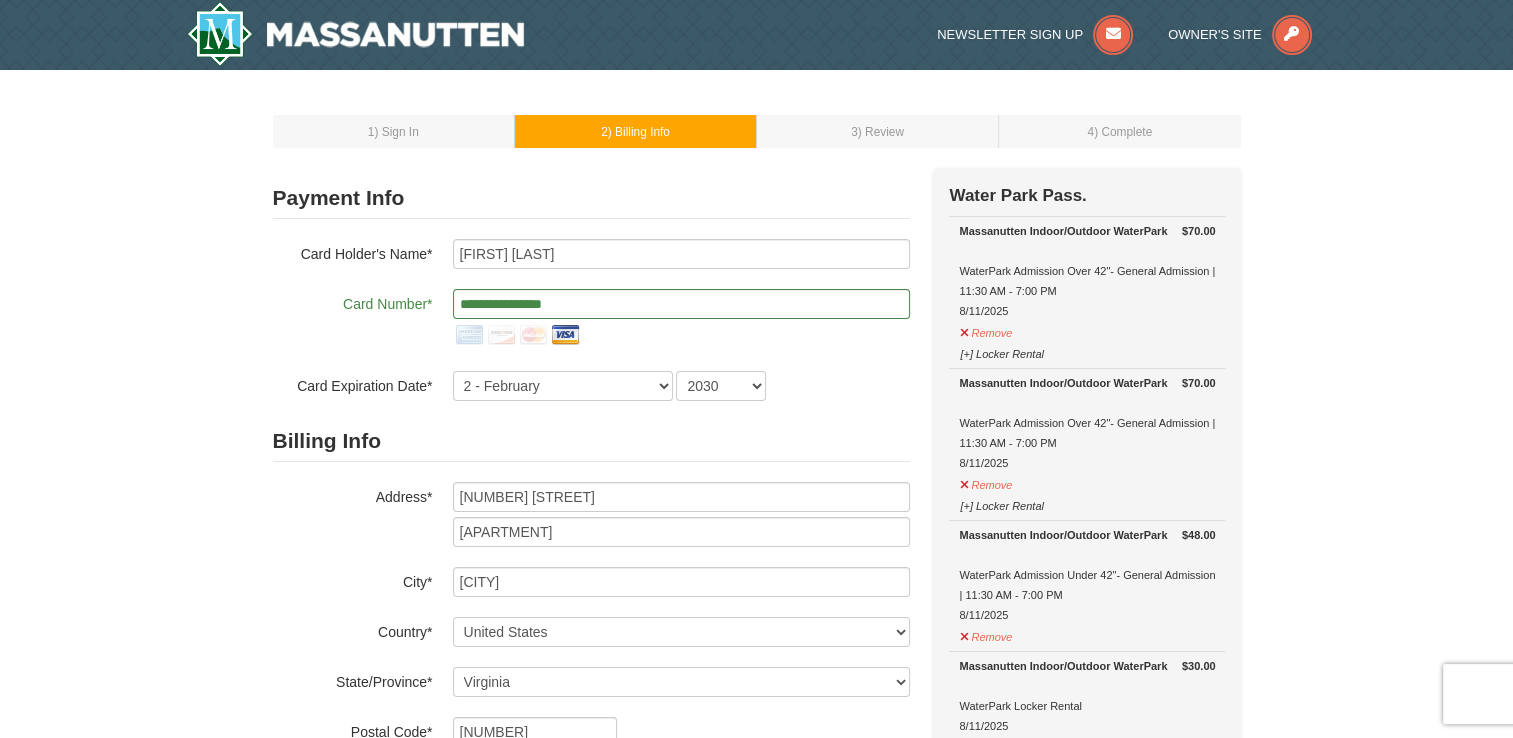 click on "1
) Sign In
2
) Billing Info
3
) Review
) Complete
×" at bounding box center [756, 810] 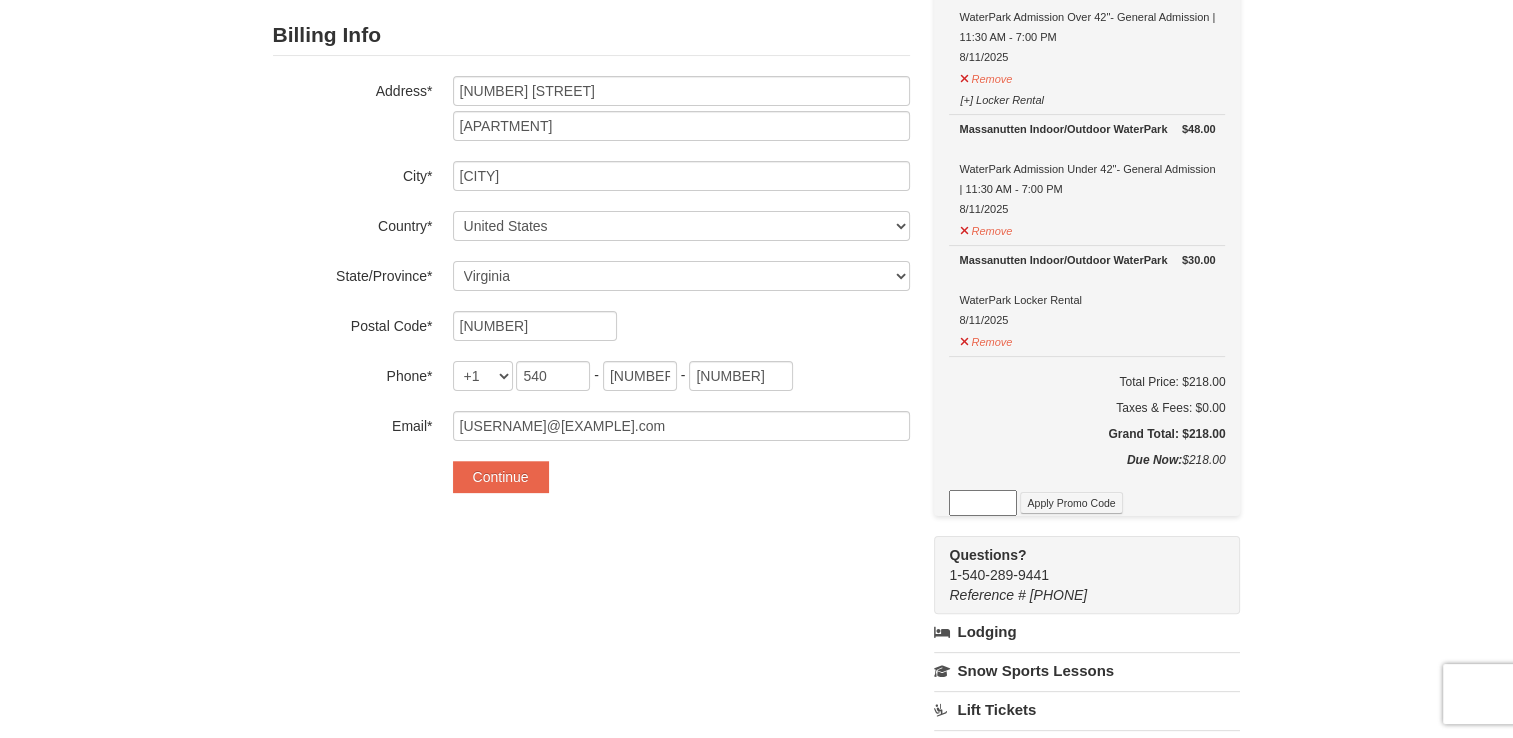 scroll, scrollTop: 440, scrollLeft: 0, axis: vertical 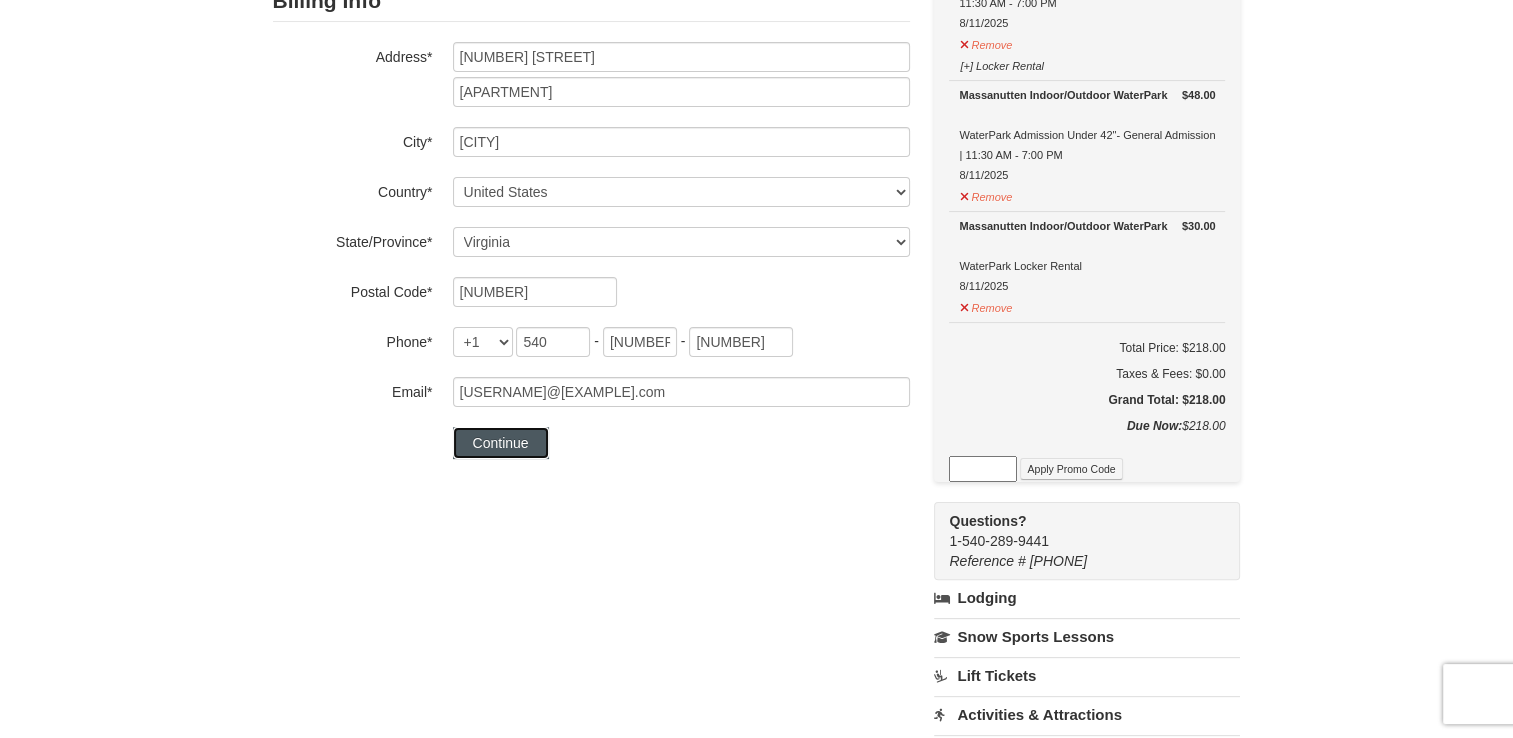 click on "Continue" at bounding box center [501, 443] 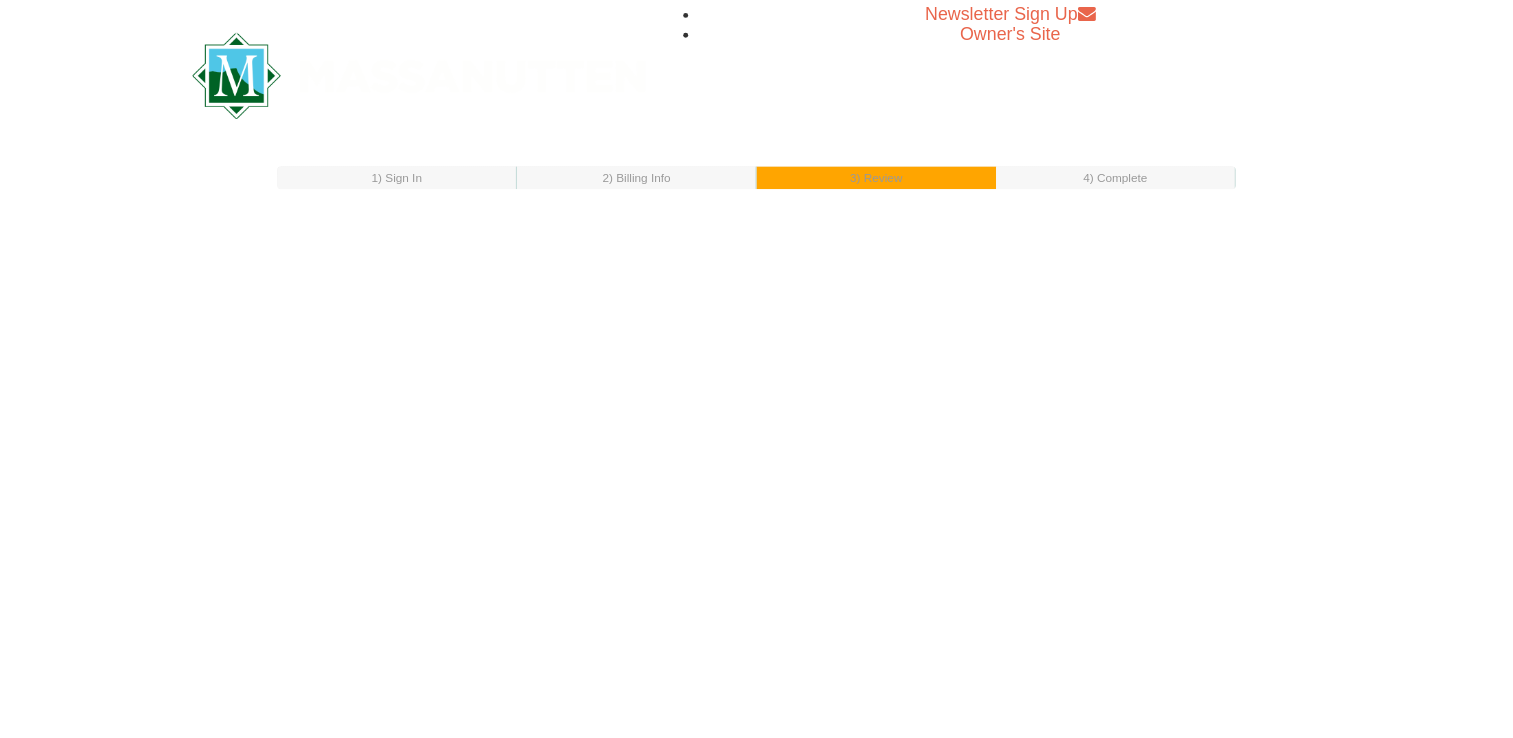 scroll, scrollTop: 0, scrollLeft: 0, axis: both 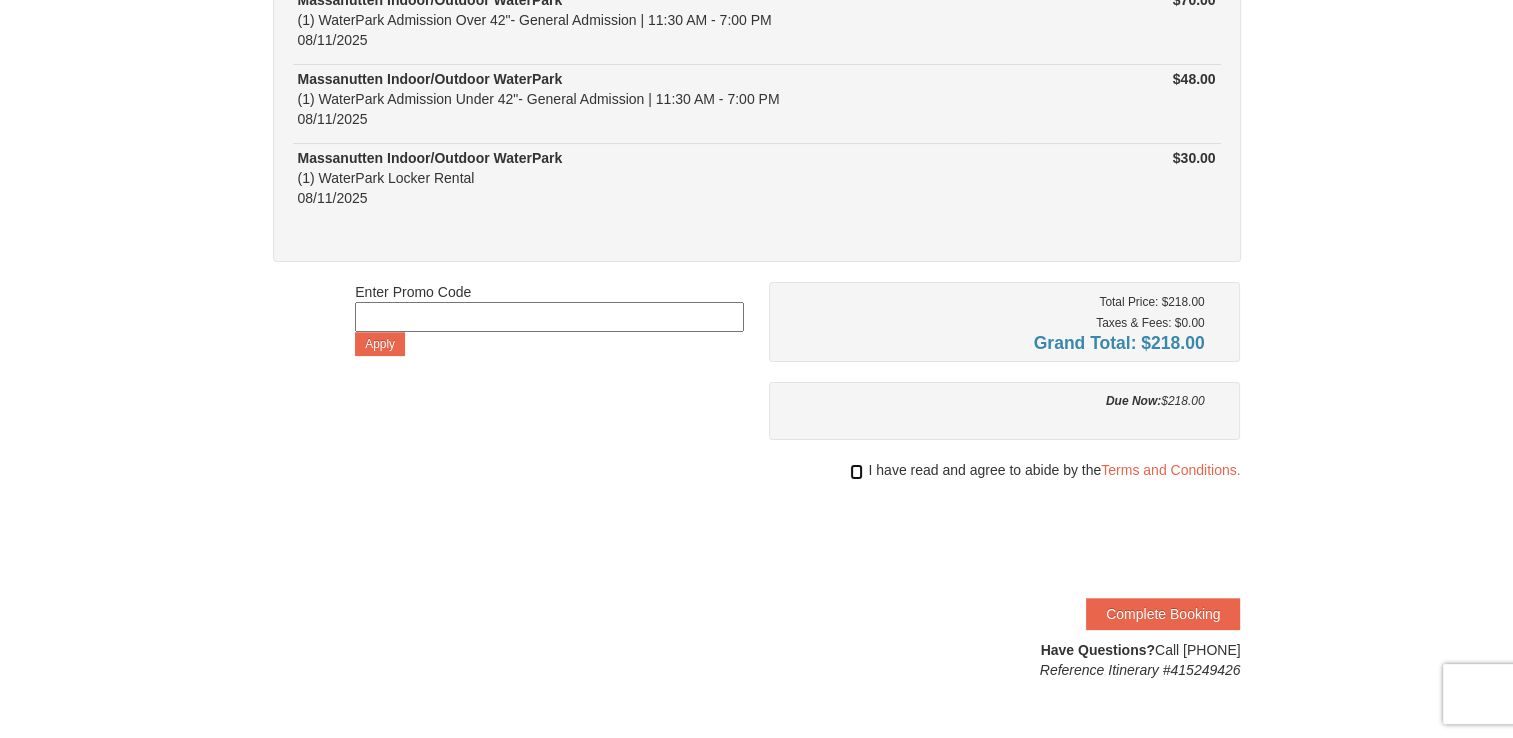 click at bounding box center [856, 472] 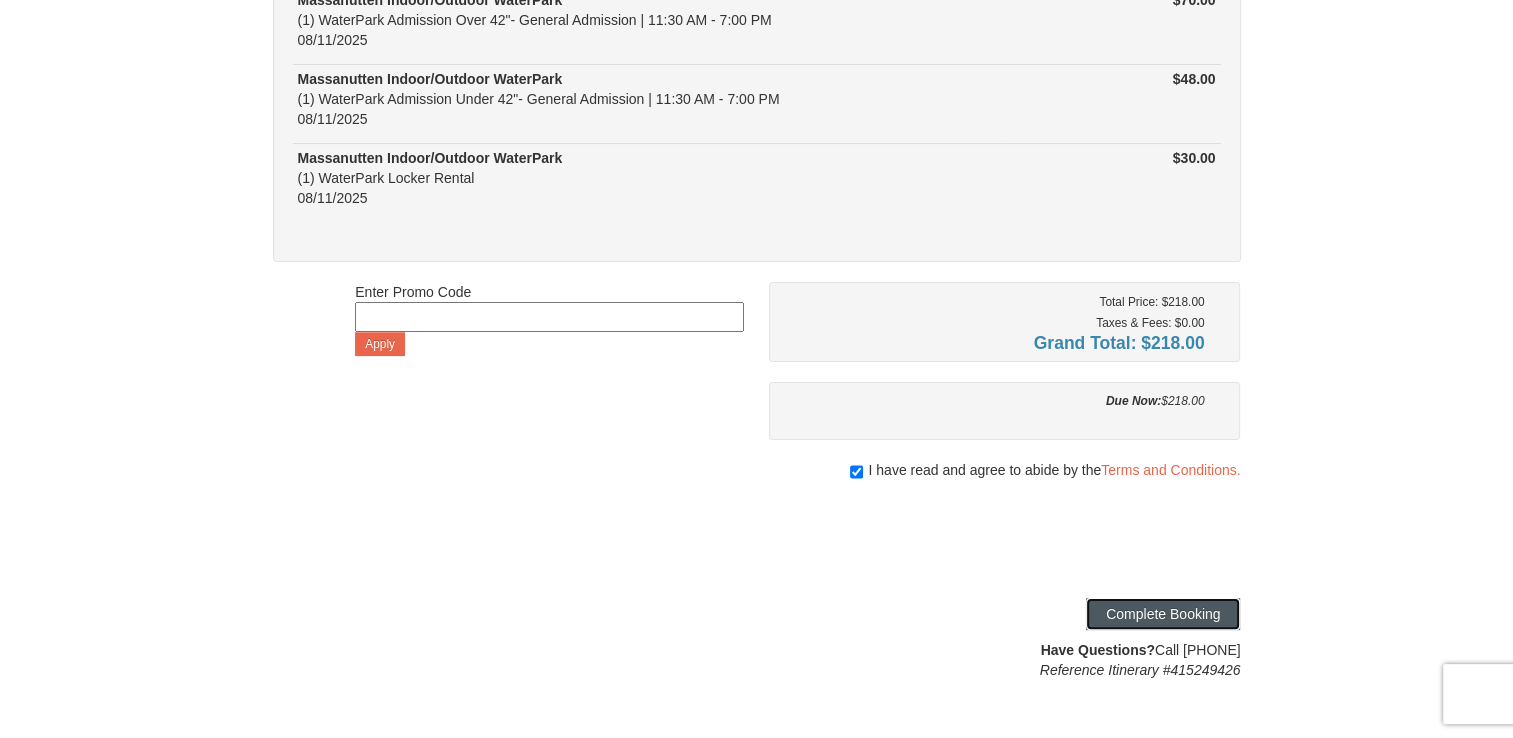 click on "Complete Booking" at bounding box center (1163, 614) 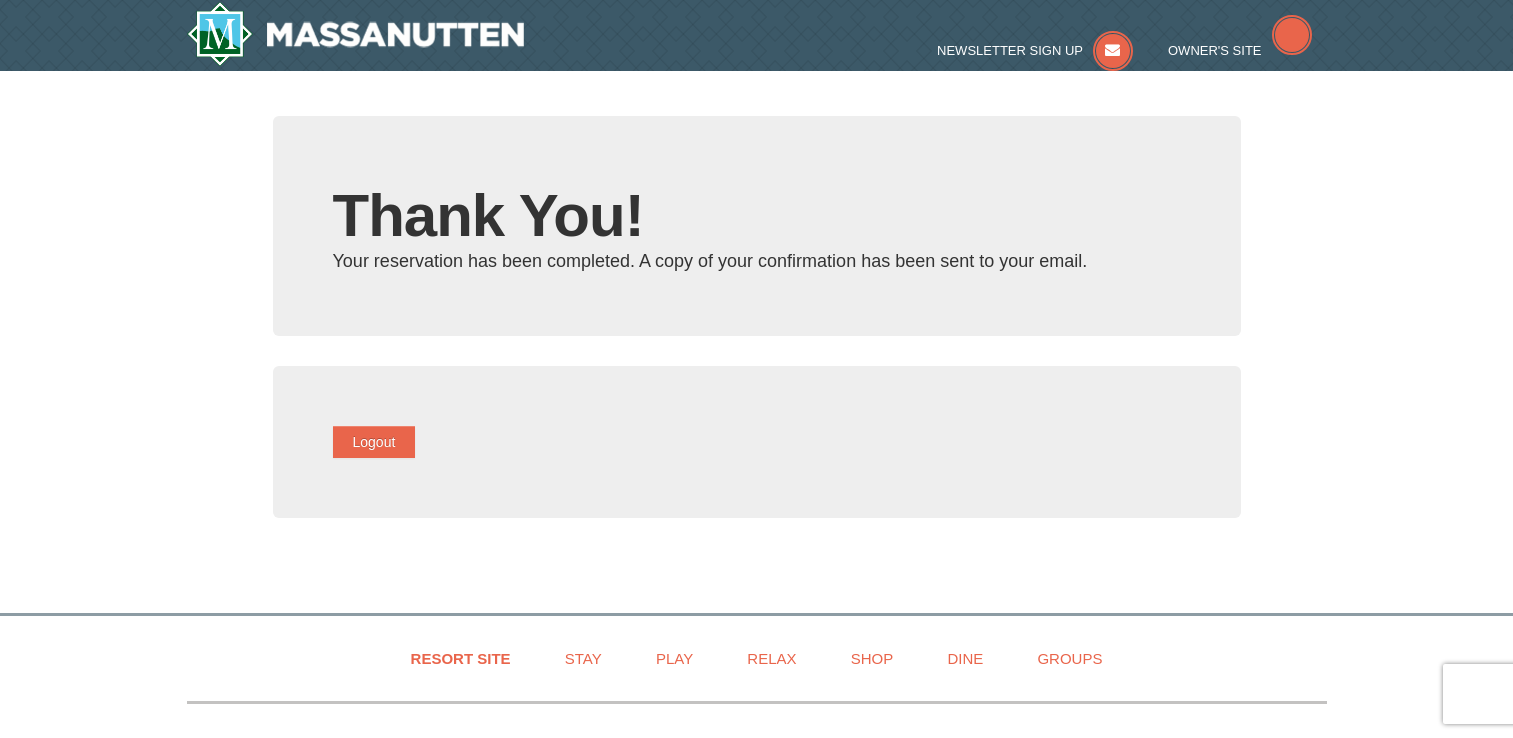 scroll, scrollTop: 0, scrollLeft: 0, axis: both 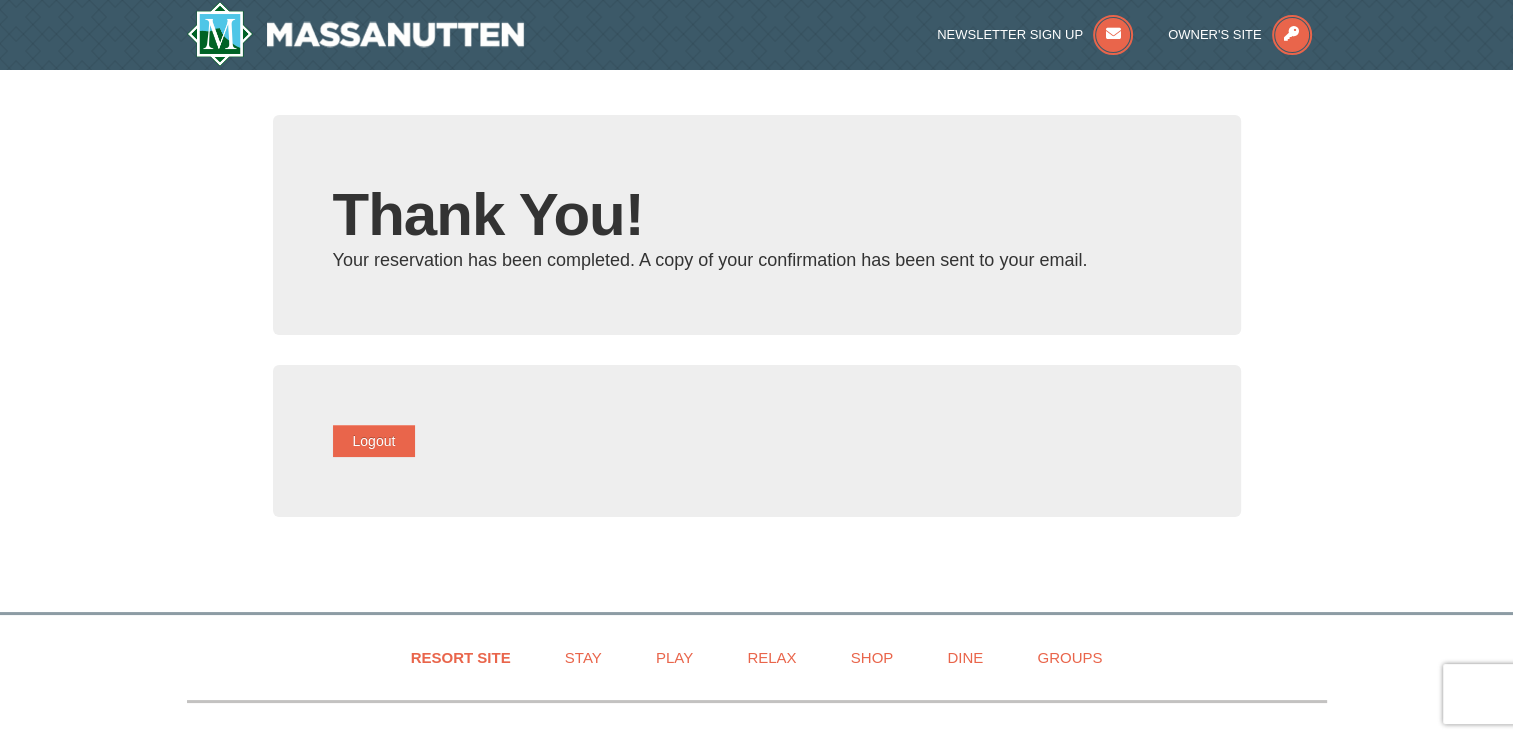 type on "[EMAIL]" 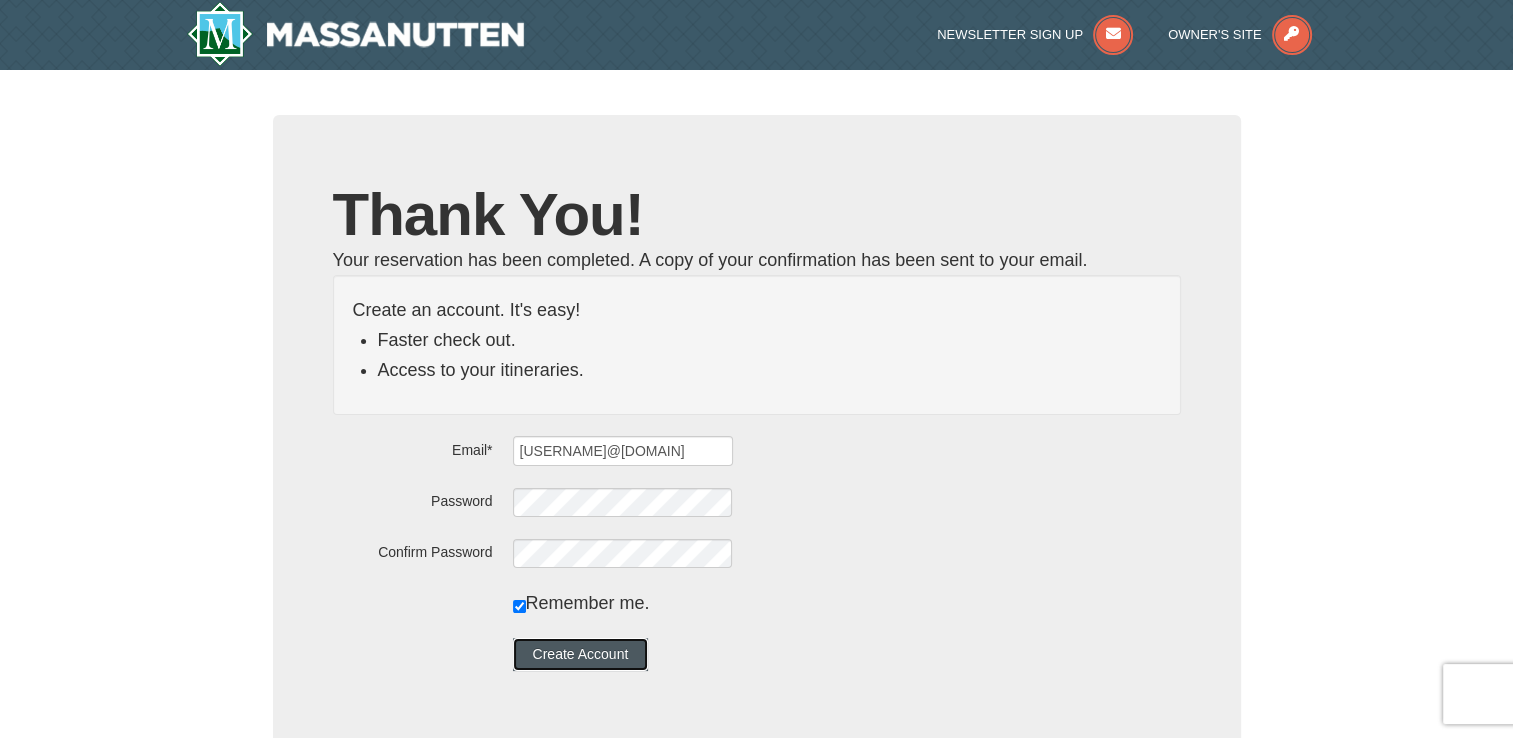 click on "Create Account" at bounding box center [581, 654] 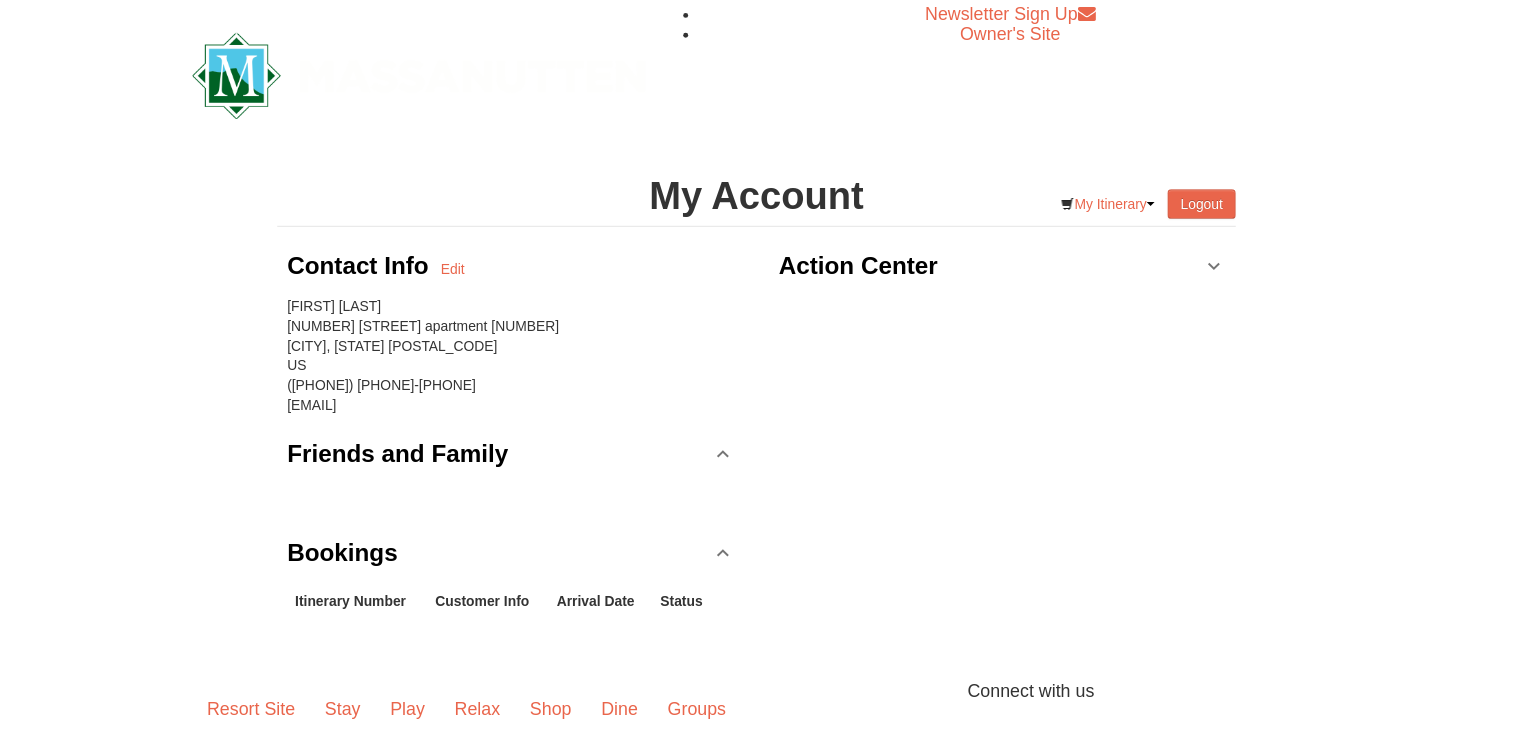 scroll, scrollTop: 0, scrollLeft: 0, axis: both 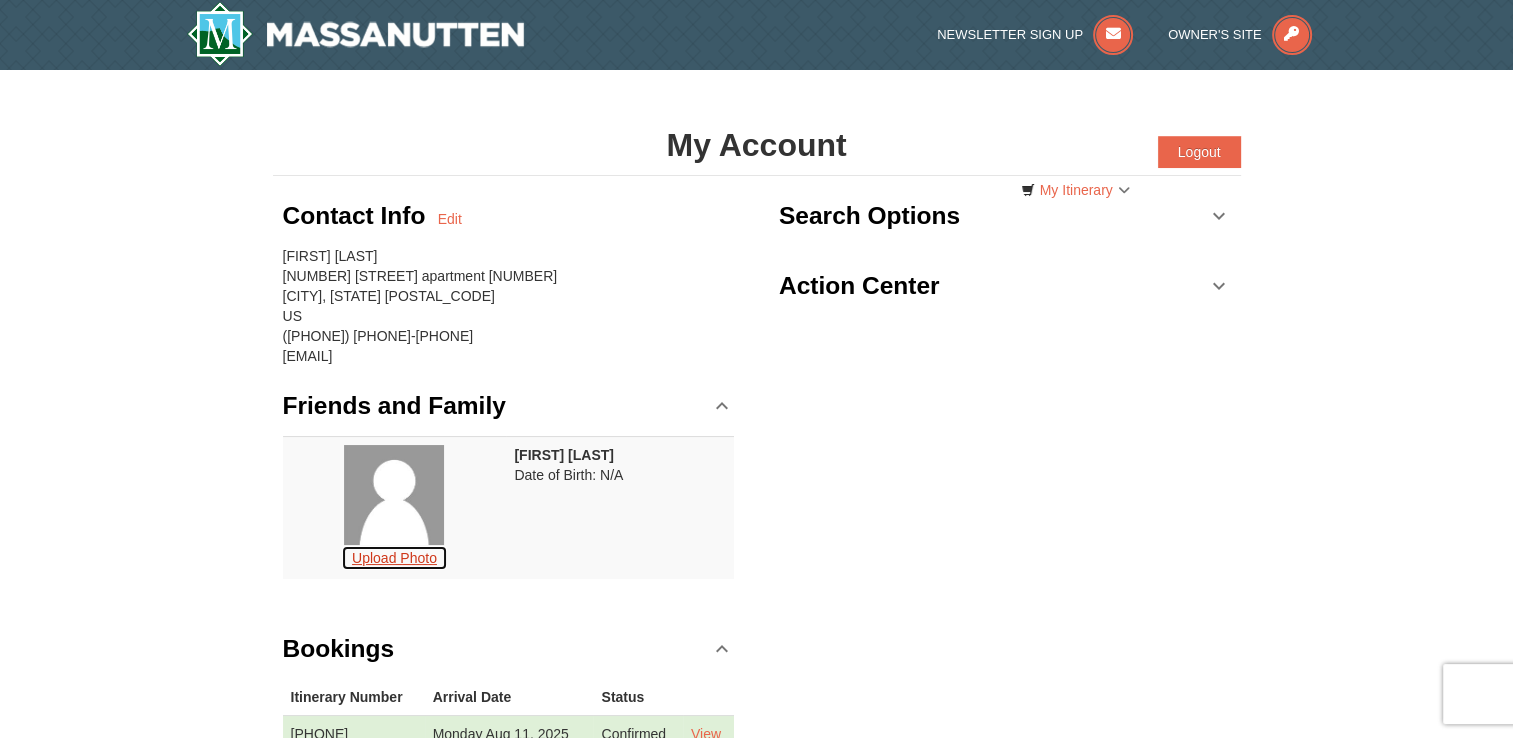 click on "Upload Photo" at bounding box center [394, 558] 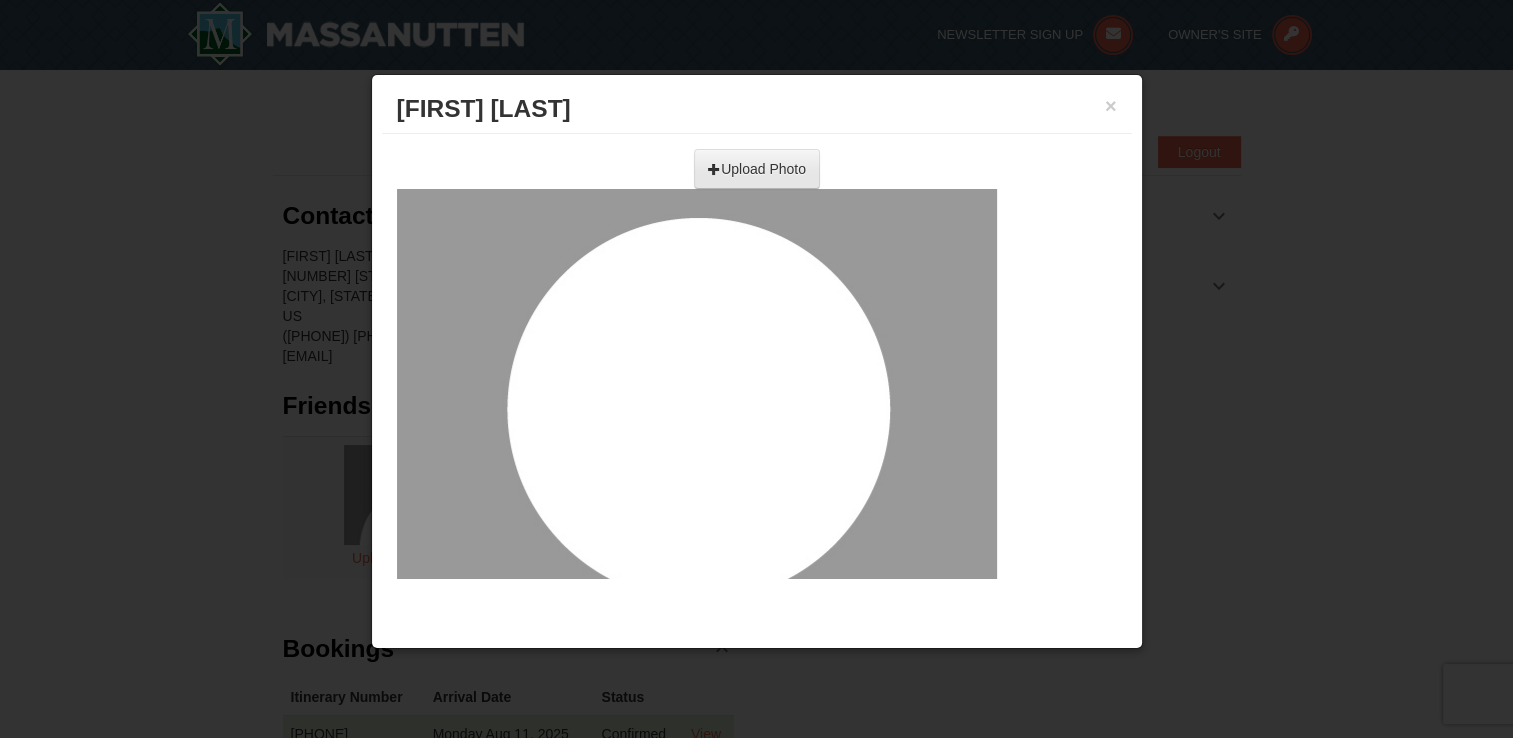 click at bounding box center (538, 162) 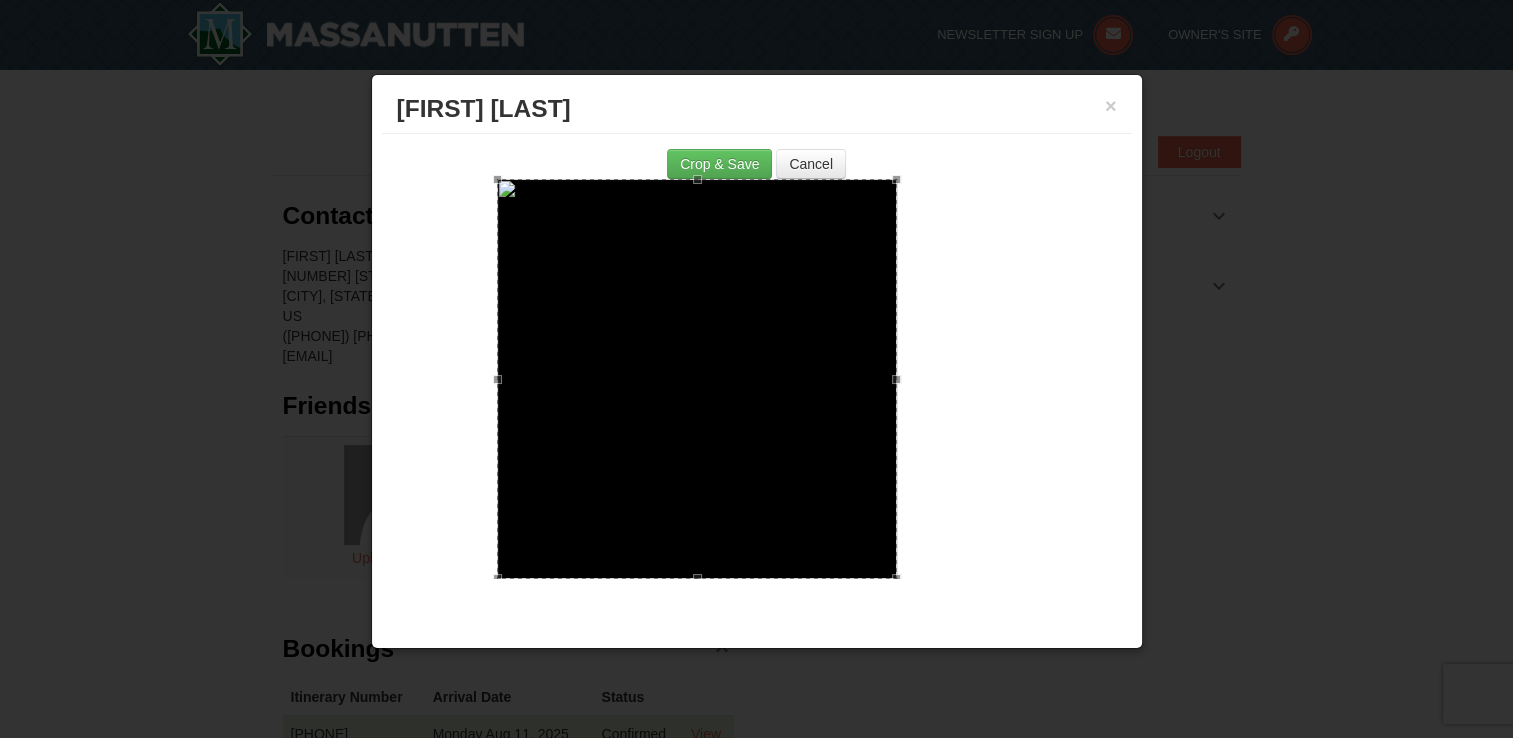 drag, startPoint x: 686, startPoint y: 309, endPoint x: 642, endPoint y: 304, distance: 44.28318 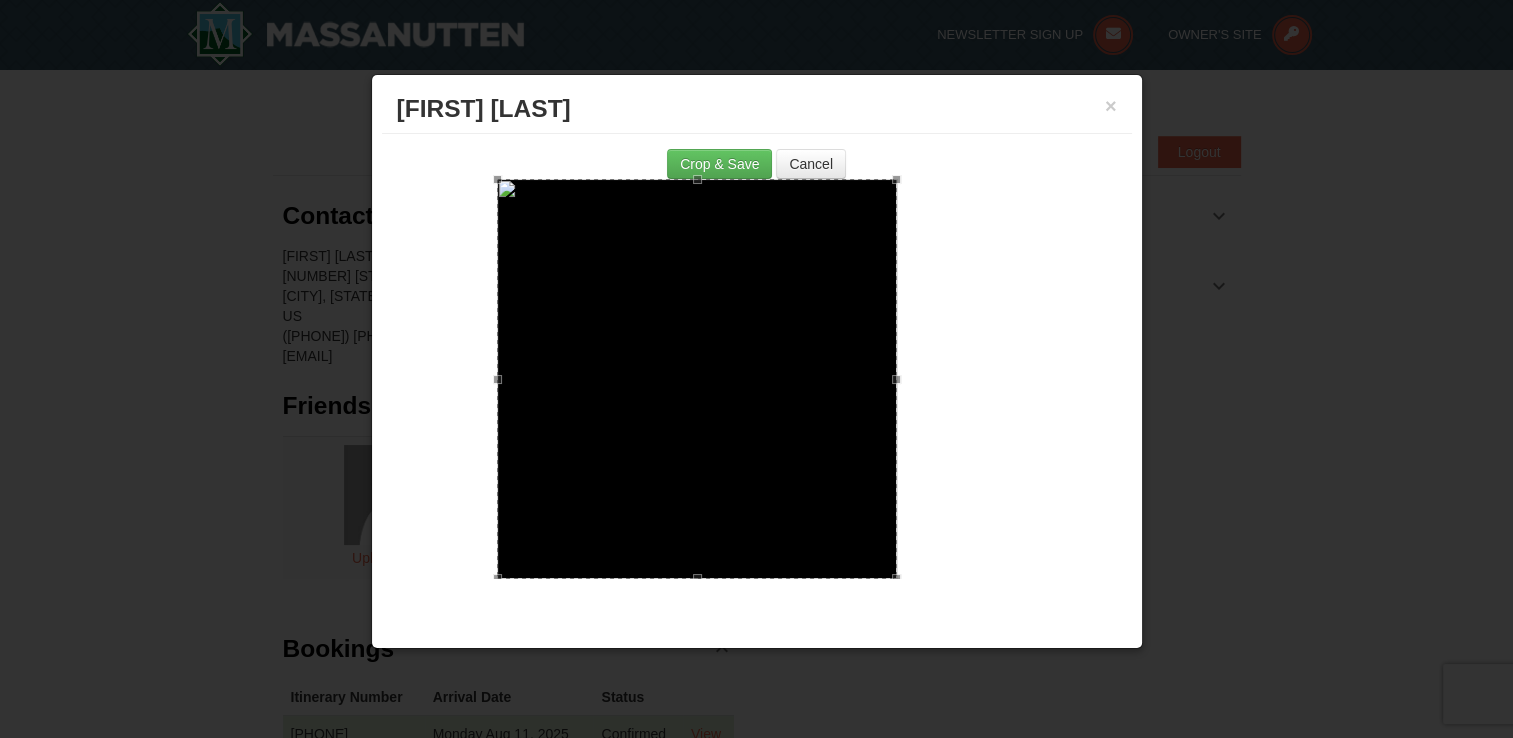 click at bounding box center [697, 379] 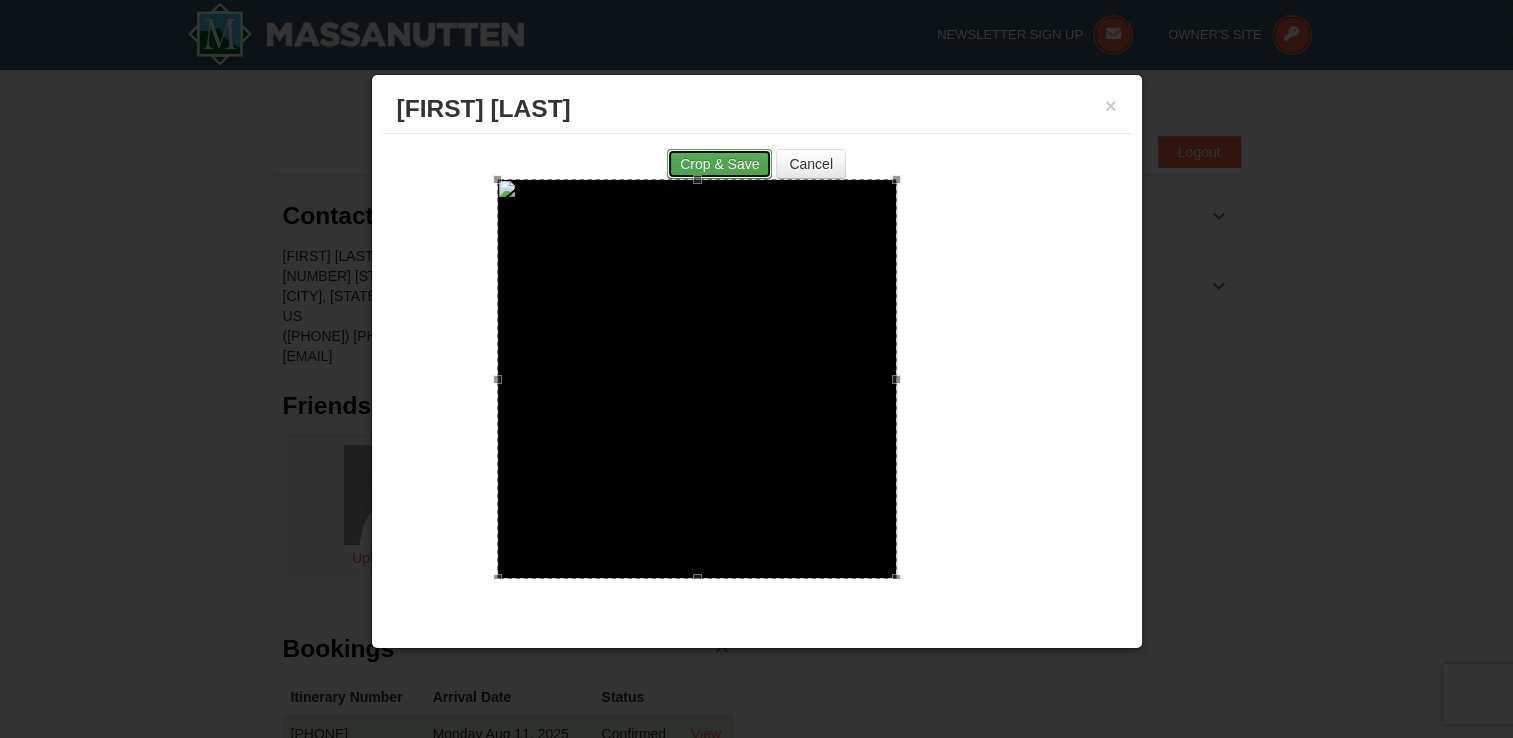 click on "Crop & Save" at bounding box center (719, 164) 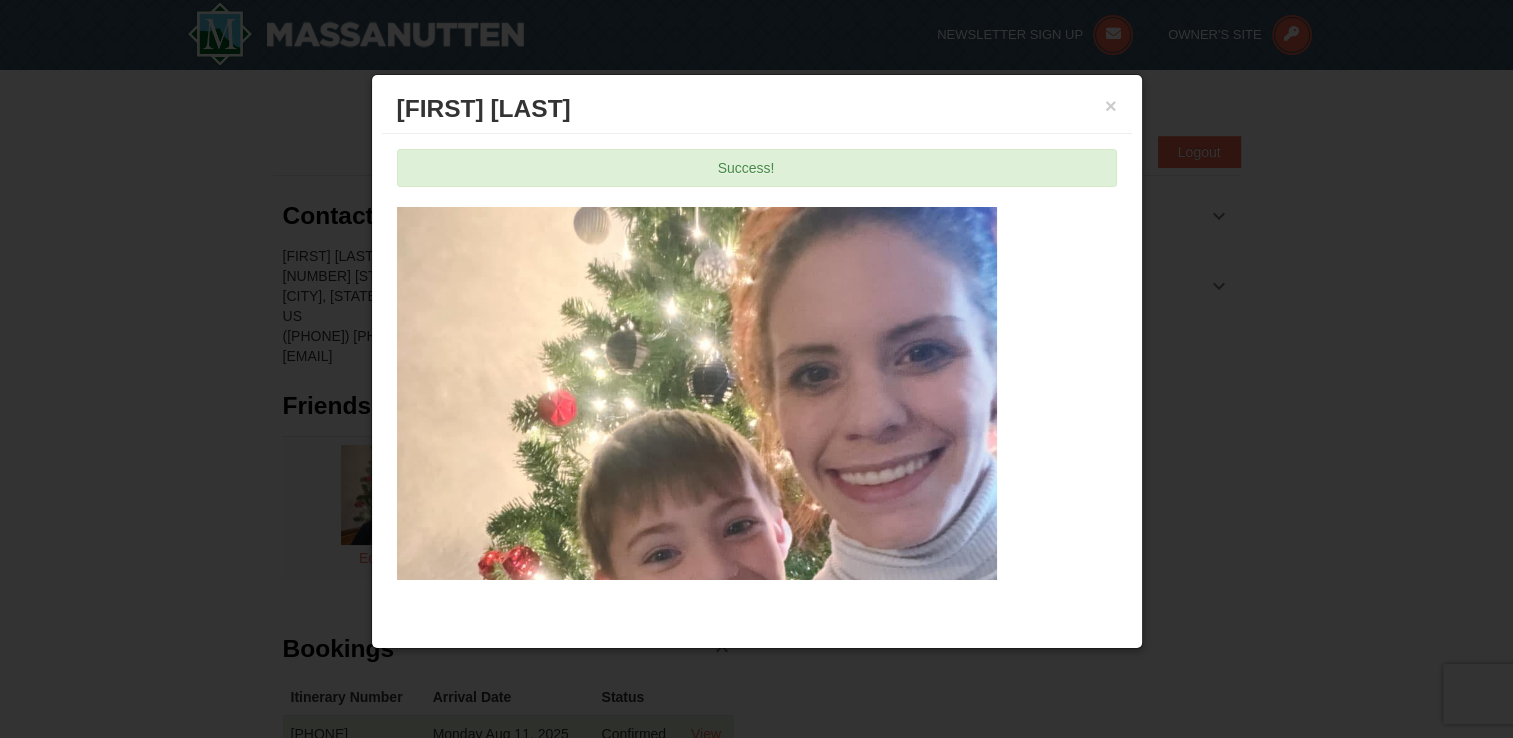 click on "[FIRST] [LAST]" at bounding box center [757, 109] 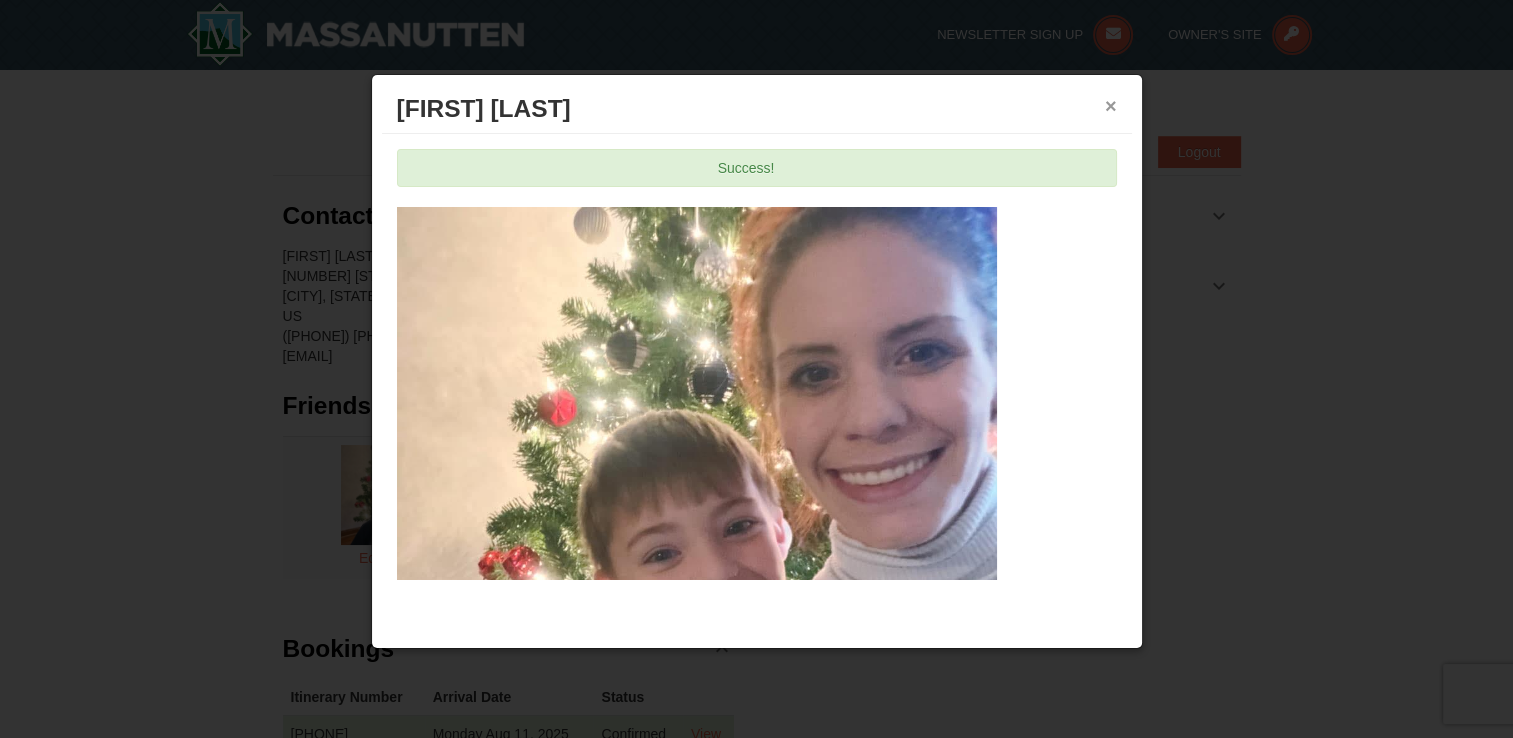 click on "×" at bounding box center (1111, 106) 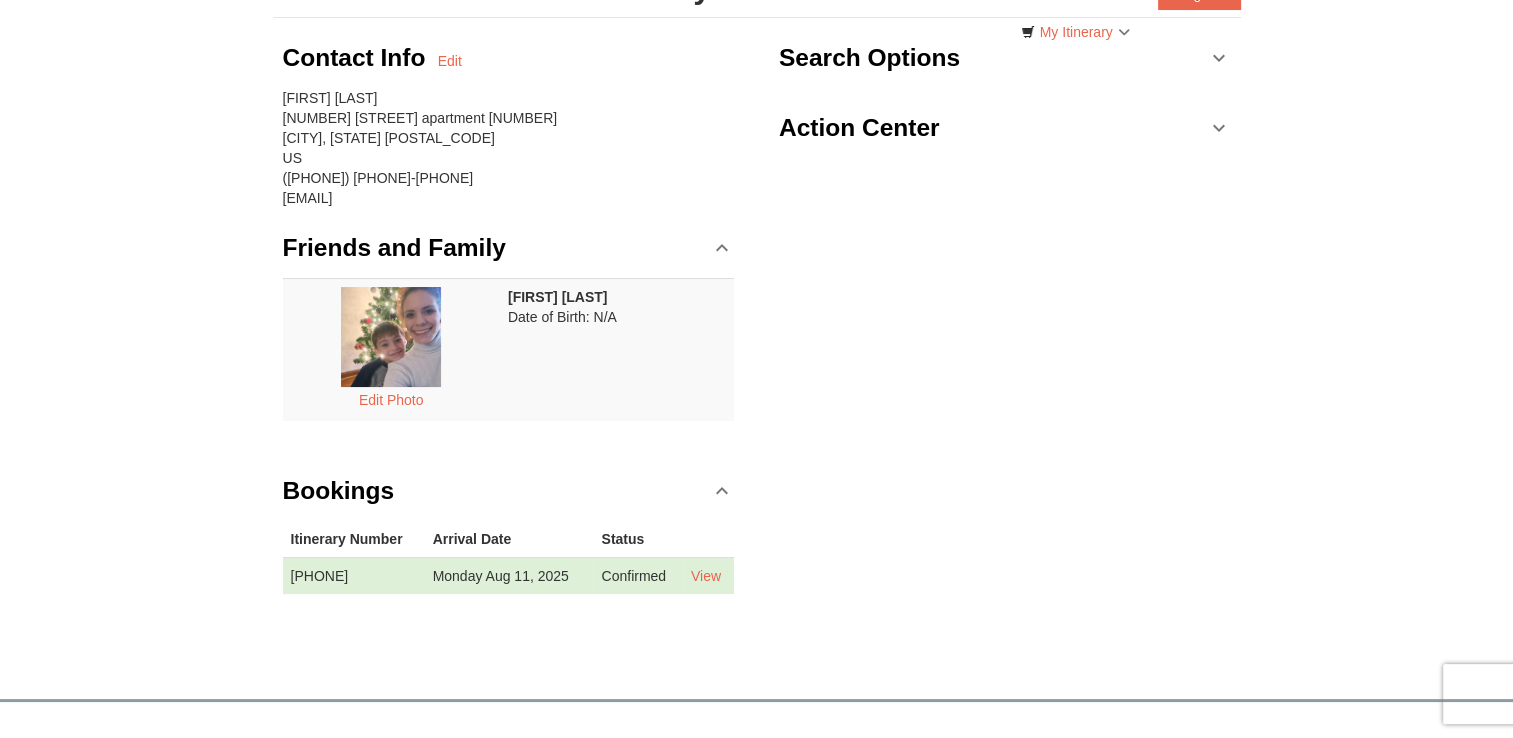 scroll, scrollTop: 143, scrollLeft: 0, axis: vertical 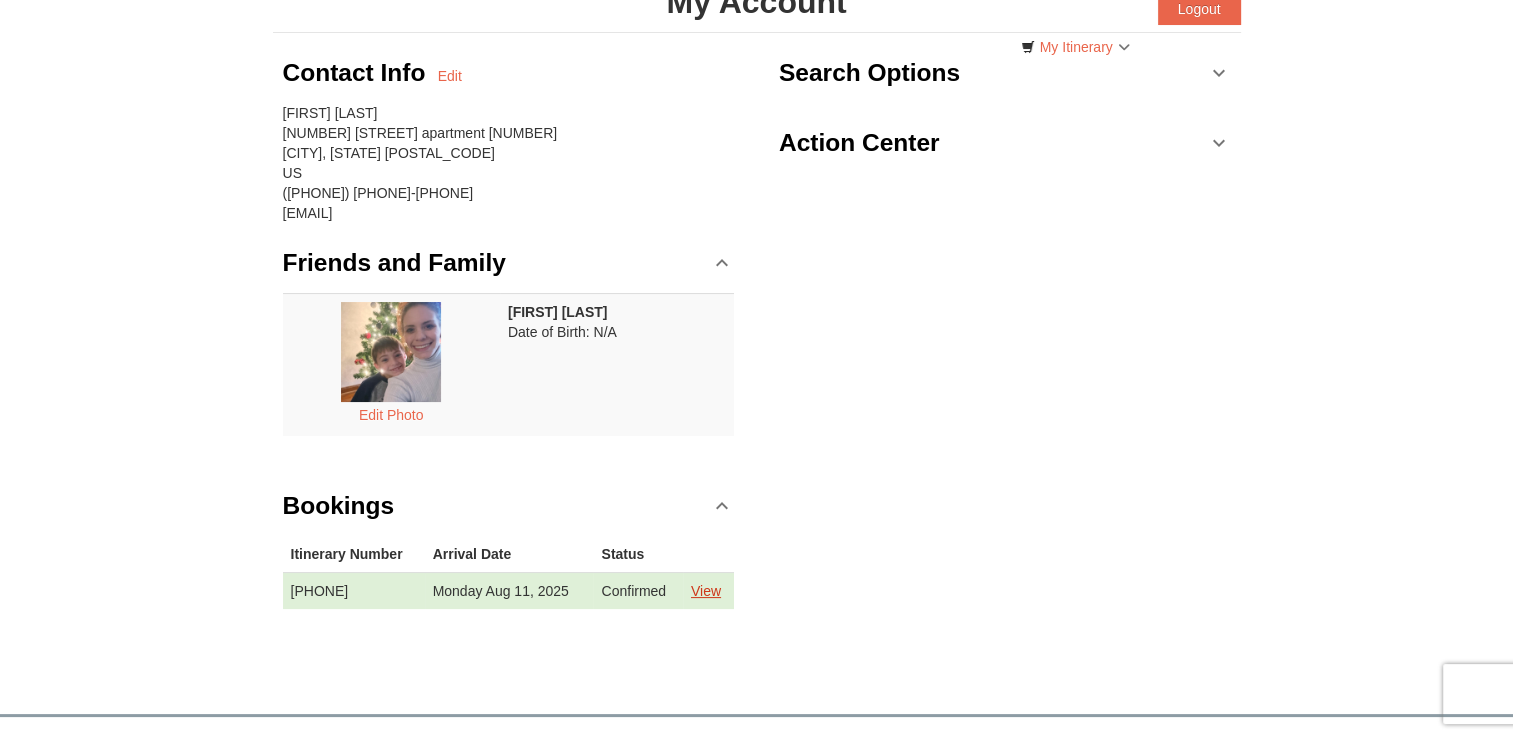 click on "View" at bounding box center [706, 591] 